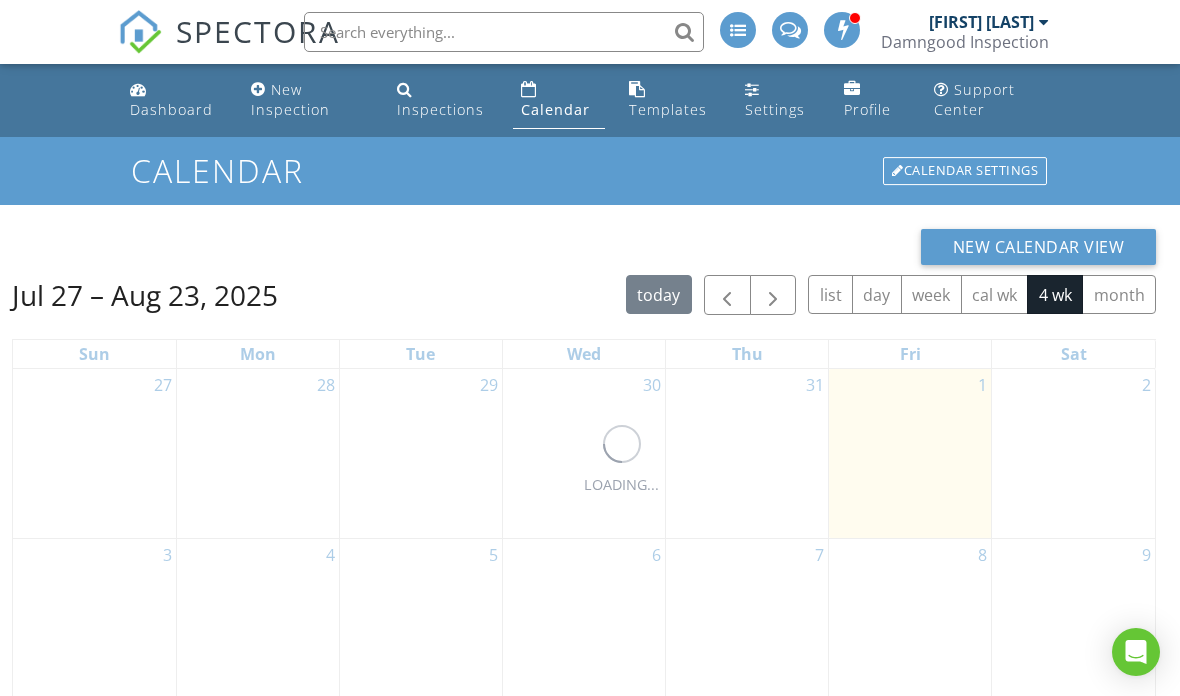 scroll, scrollTop: 0, scrollLeft: 0, axis: both 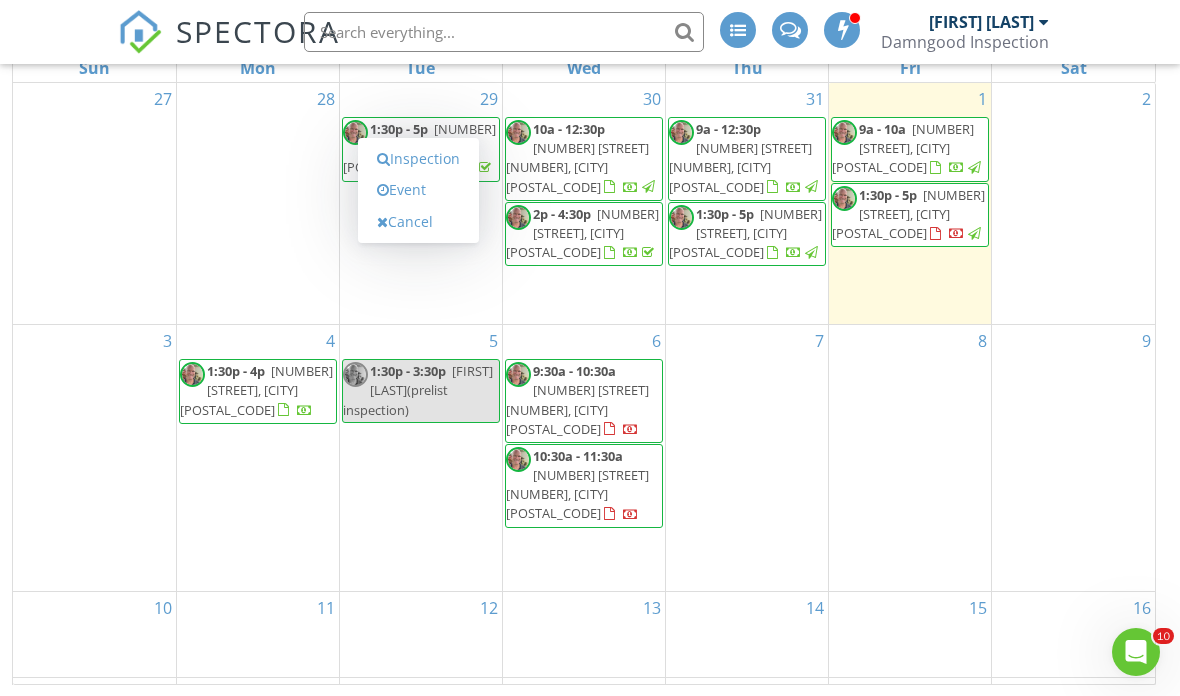 click on "Inspection" at bounding box center (418, 159) 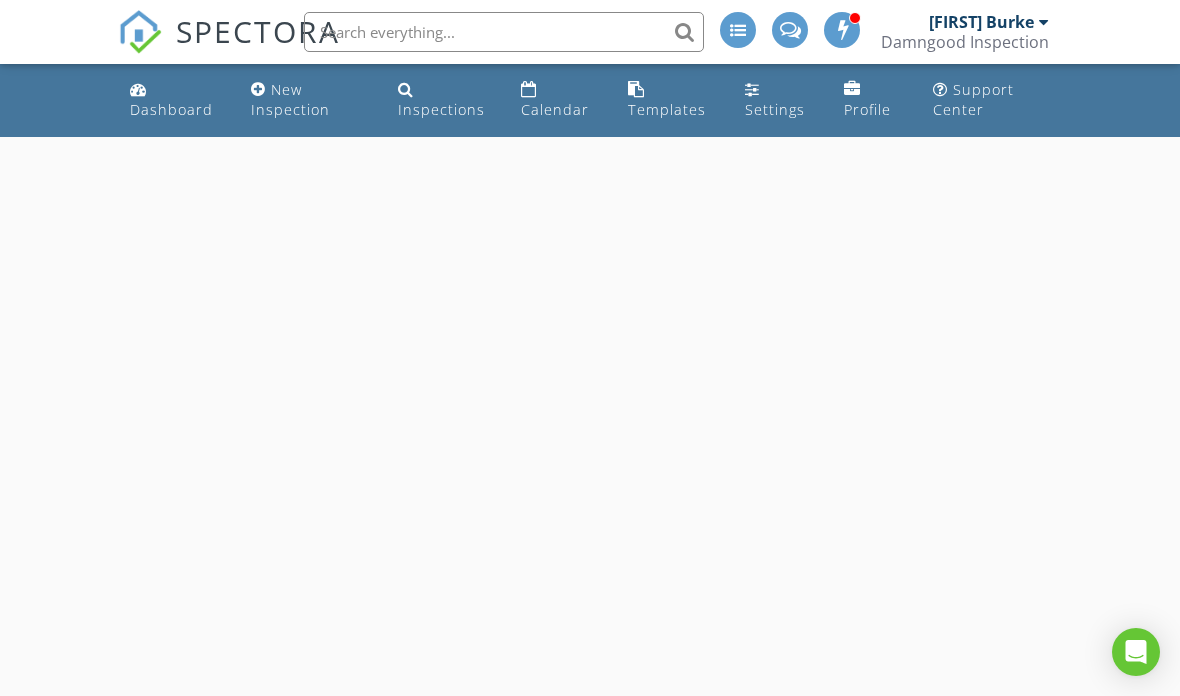 scroll, scrollTop: 0, scrollLeft: 0, axis: both 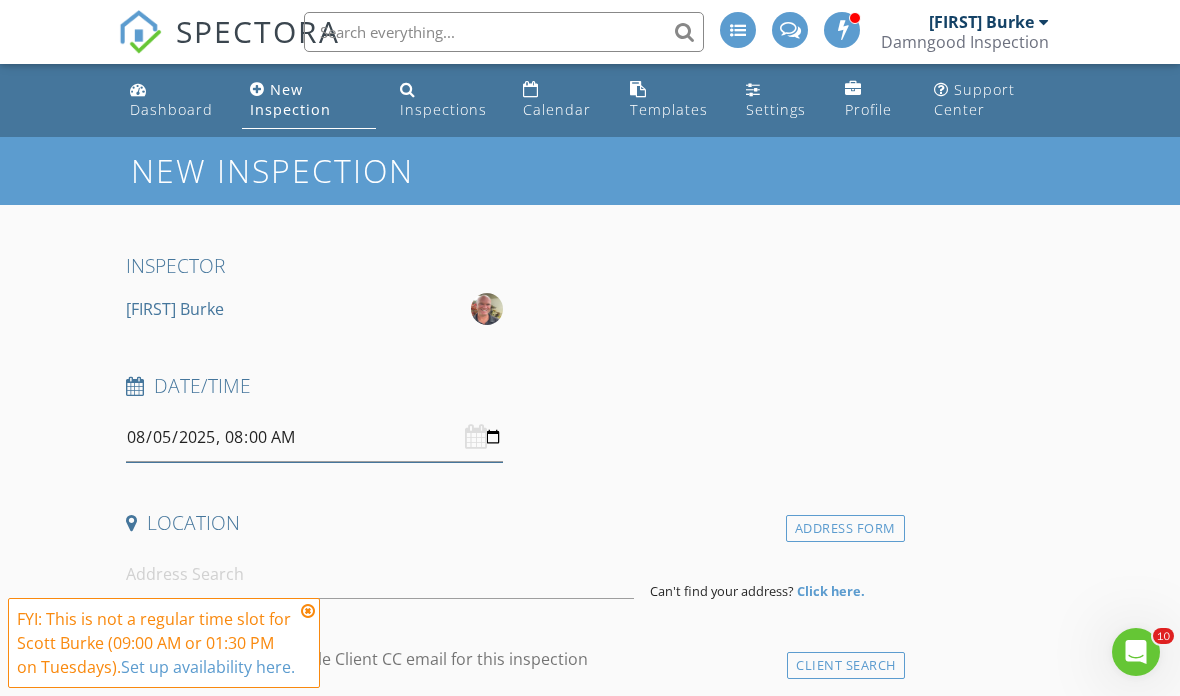 click at bounding box center (314, 437) 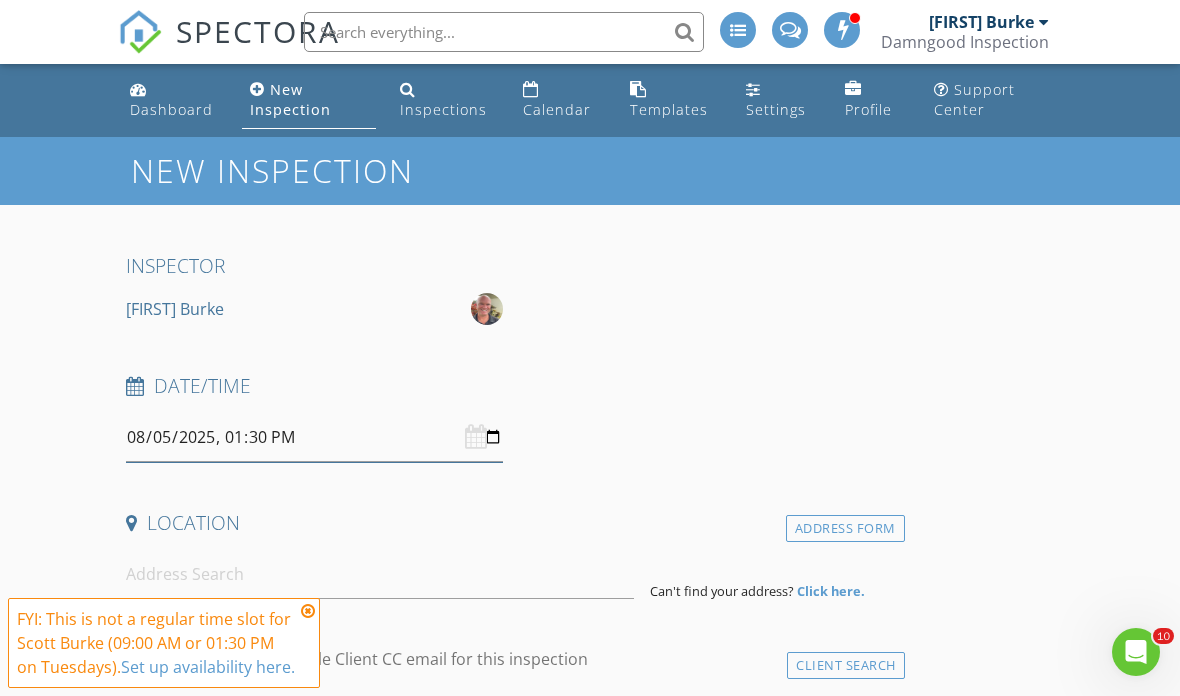 type on "2025-08-05T13:30" 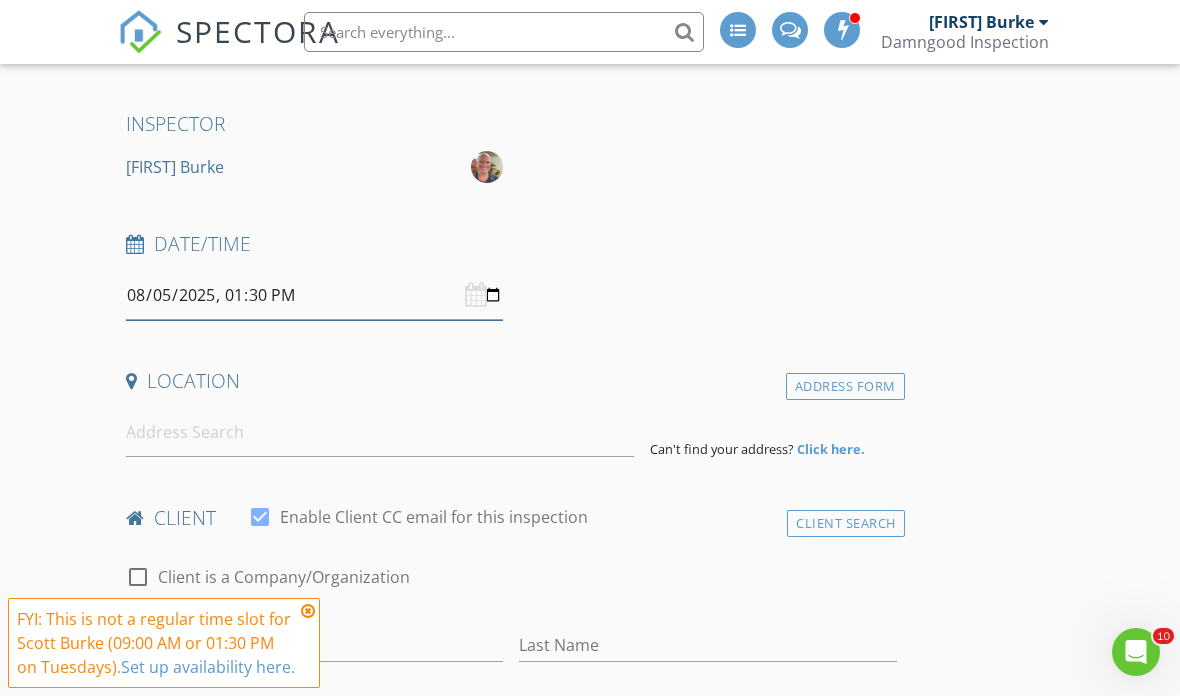 scroll, scrollTop: 143, scrollLeft: 0, axis: vertical 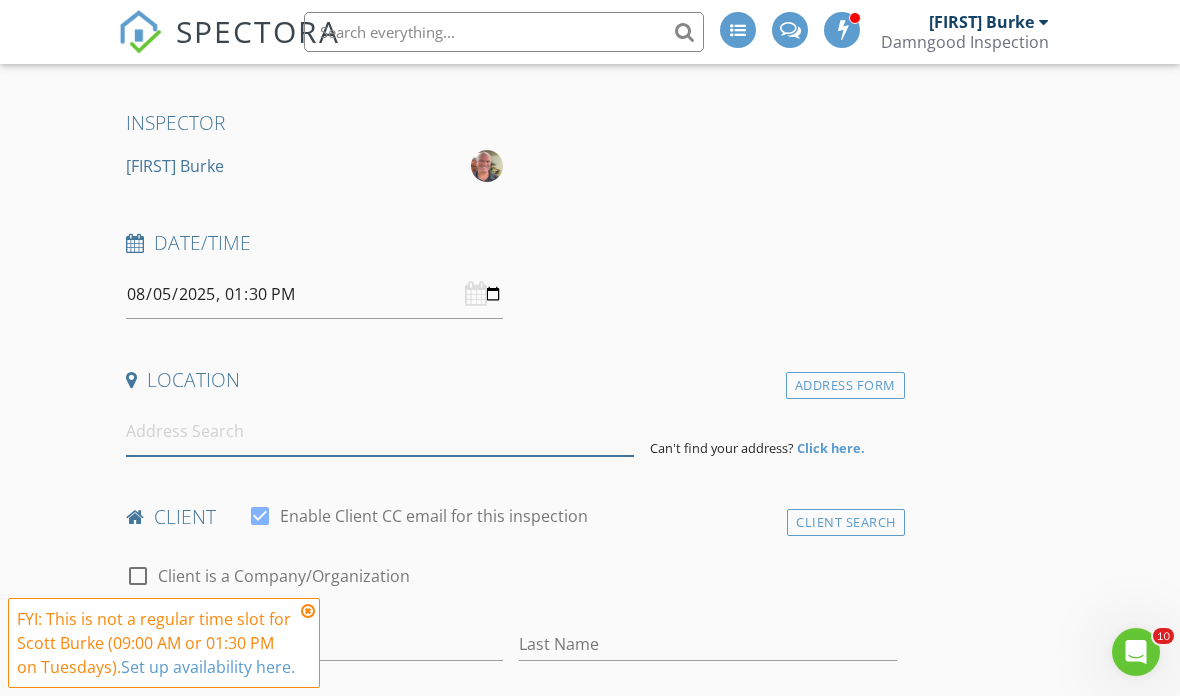 click at bounding box center [380, 431] 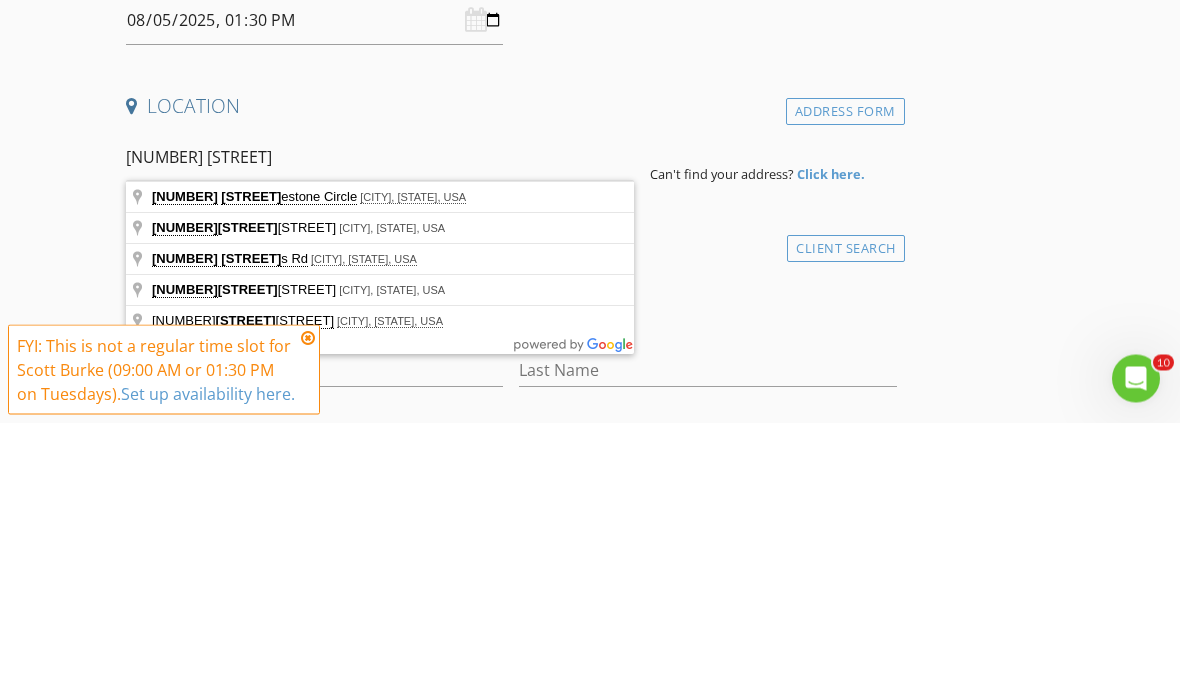 type on "[NUMBER] [STREET], [CITY], [STATE], USA" 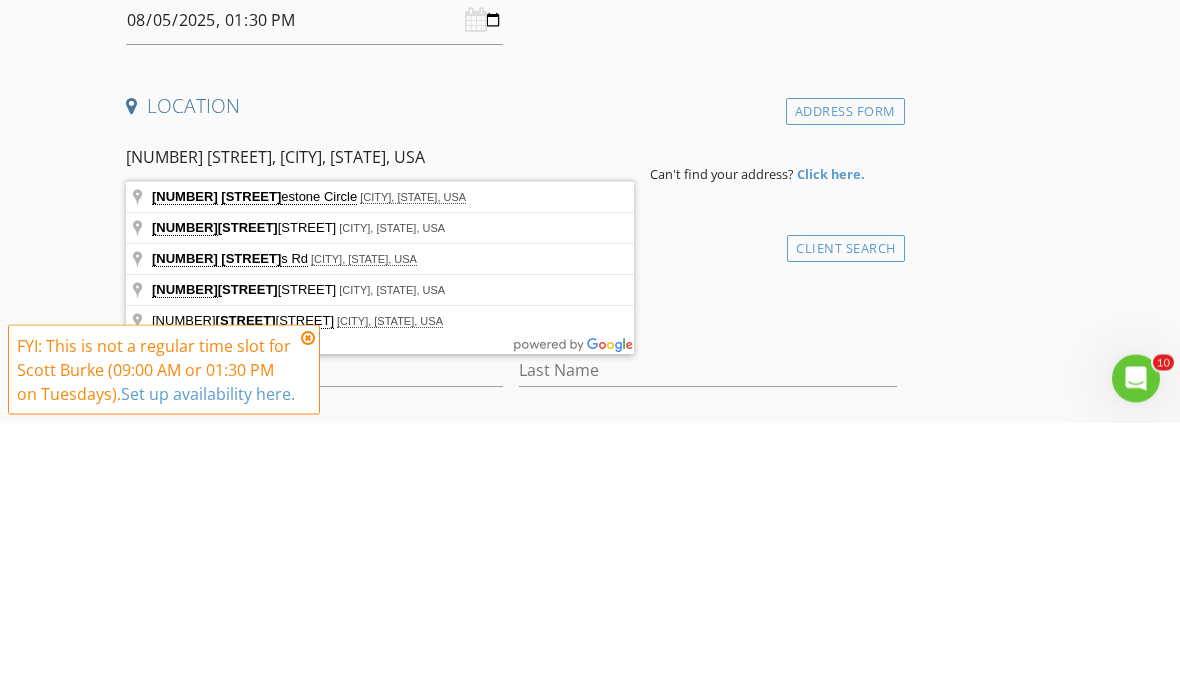 scroll, scrollTop: 417, scrollLeft: 0, axis: vertical 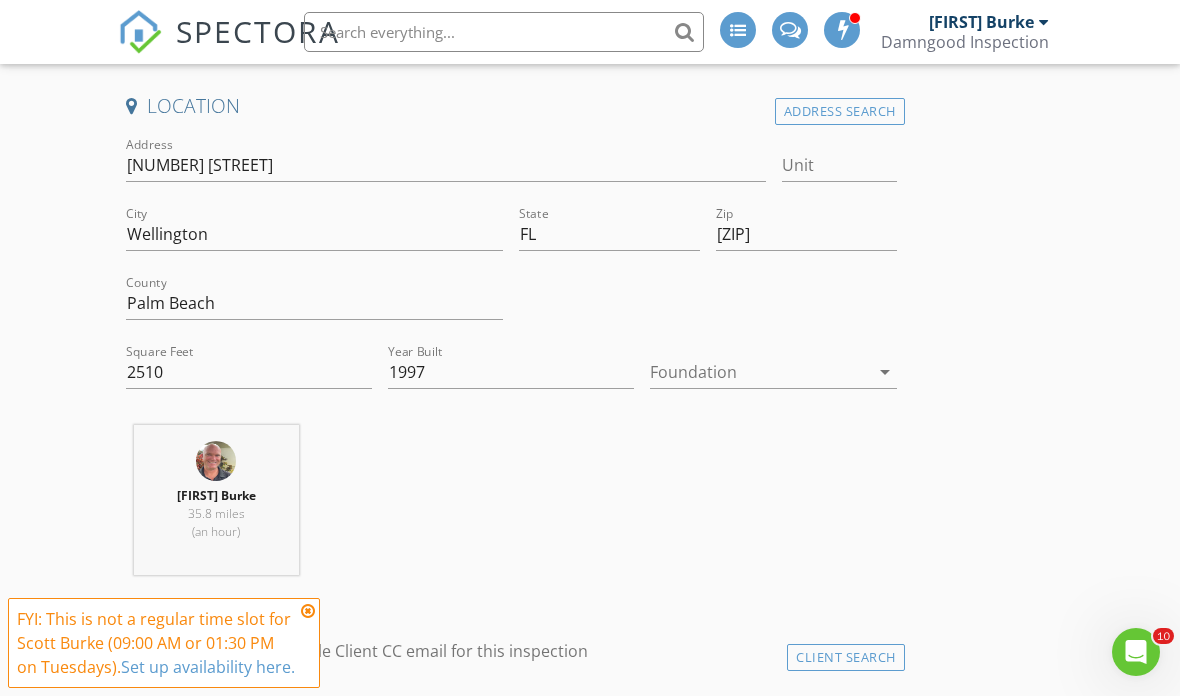 click at bounding box center (759, 372) 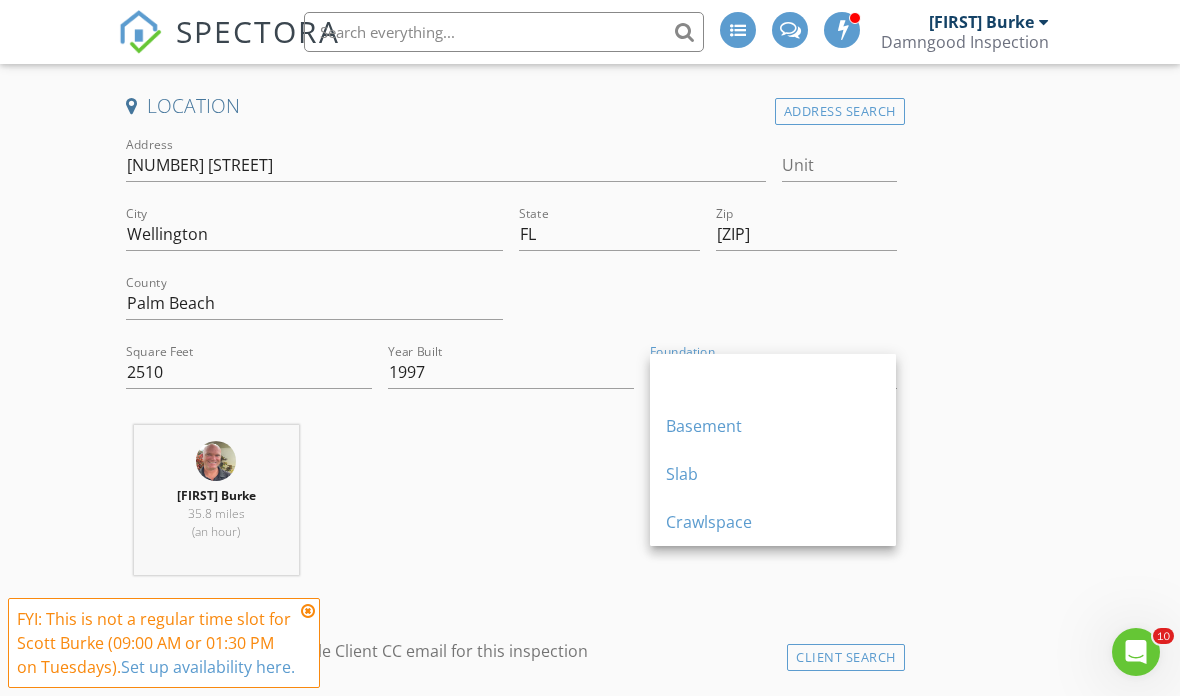 click on "Slab" at bounding box center [773, 474] 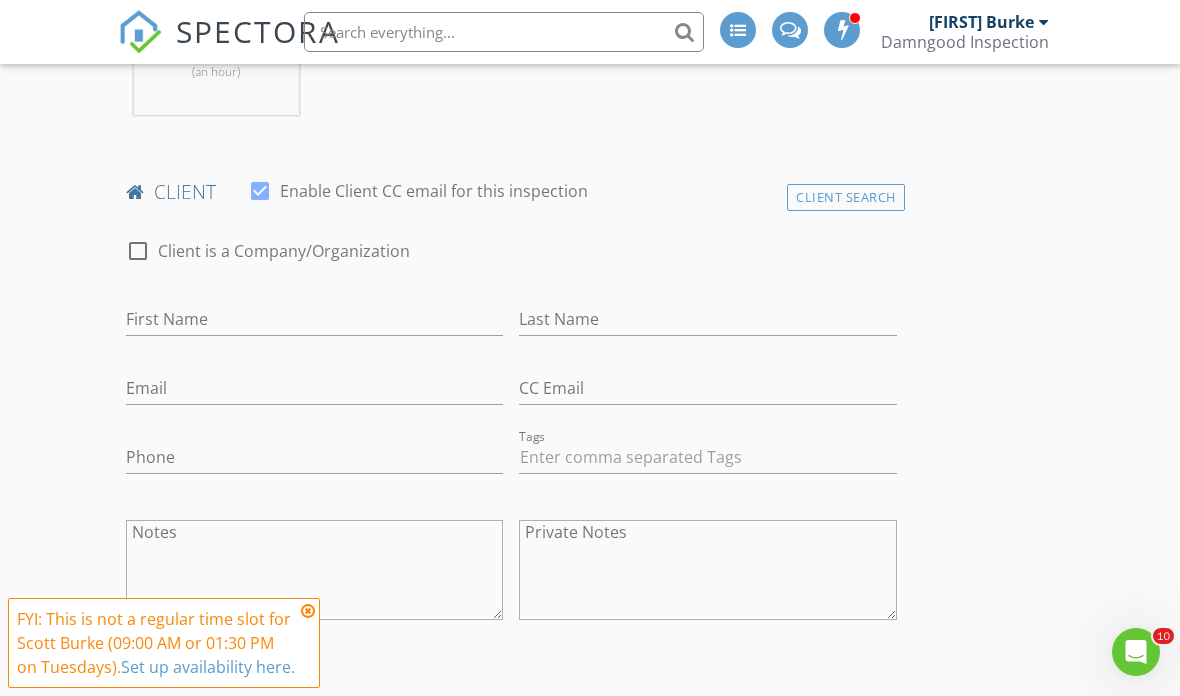 scroll, scrollTop: 877, scrollLeft: 0, axis: vertical 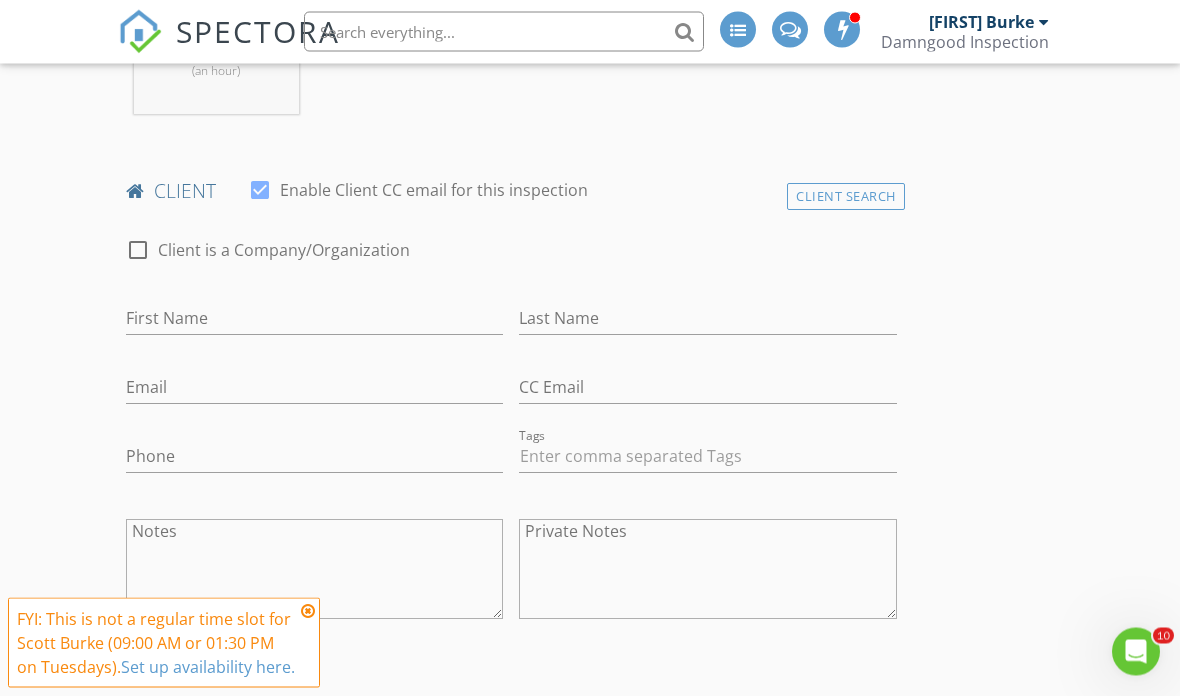 click on "Client Search" at bounding box center [846, 197] 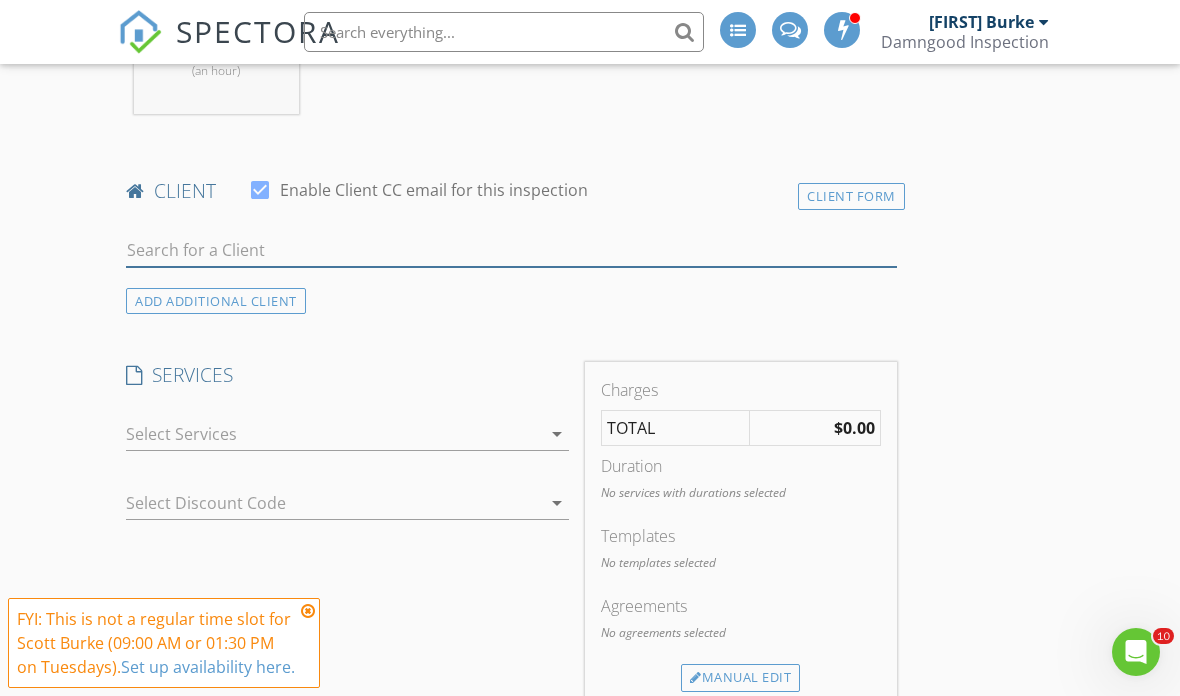click at bounding box center (511, 250) 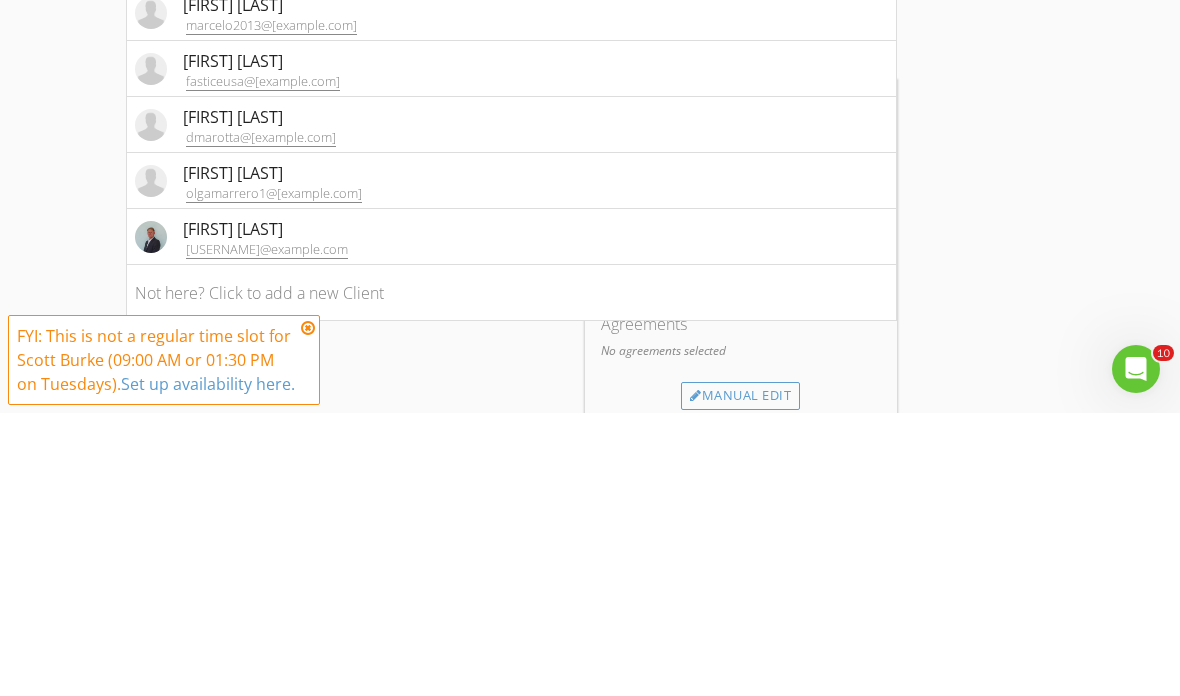 type on "[FIRST]" 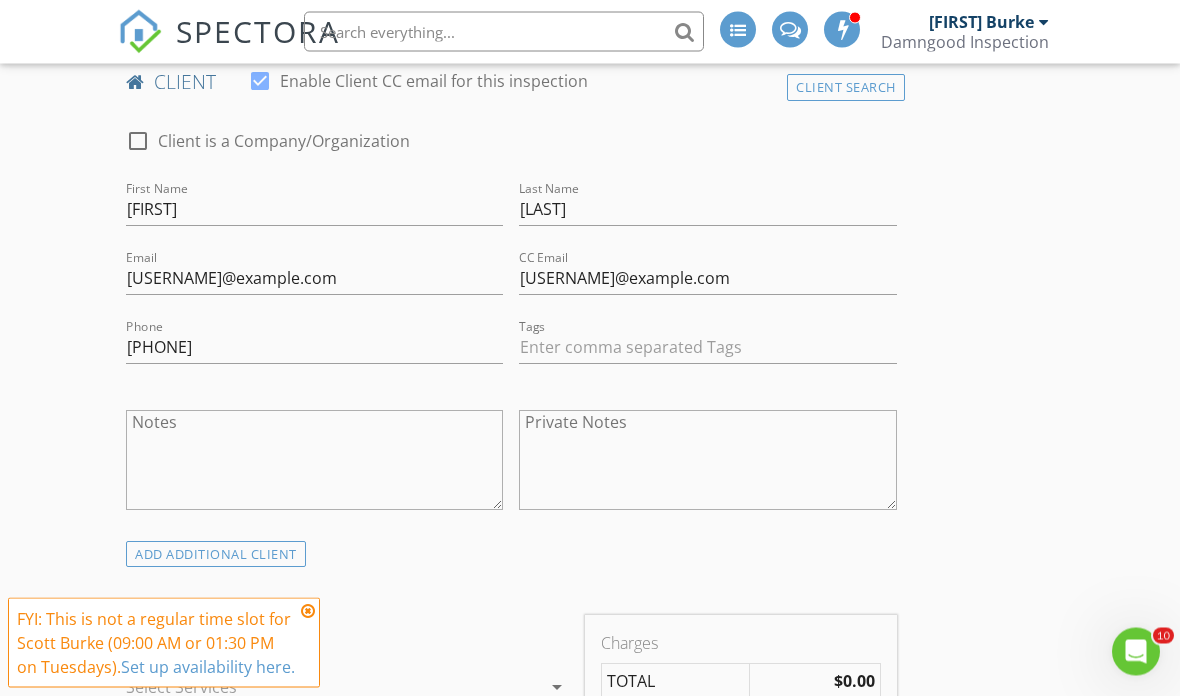 scroll, scrollTop: 985, scrollLeft: 0, axis: vertical 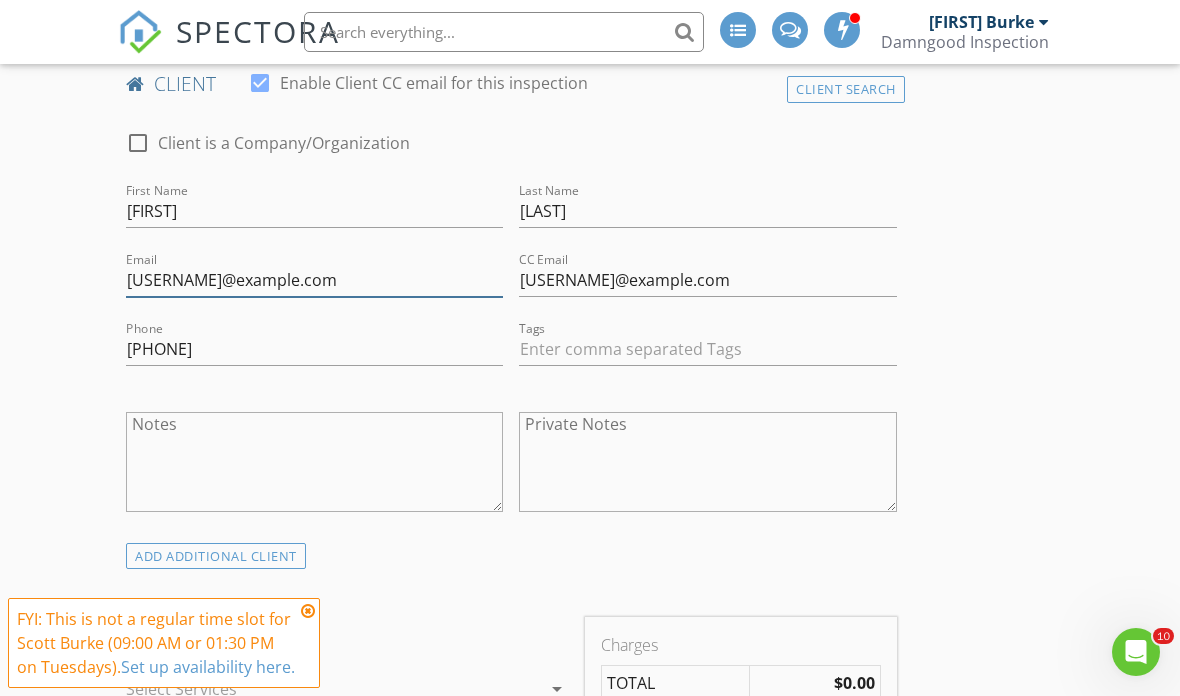 click on "[USERNAME]@example.com" at bounding box center [314, 280] 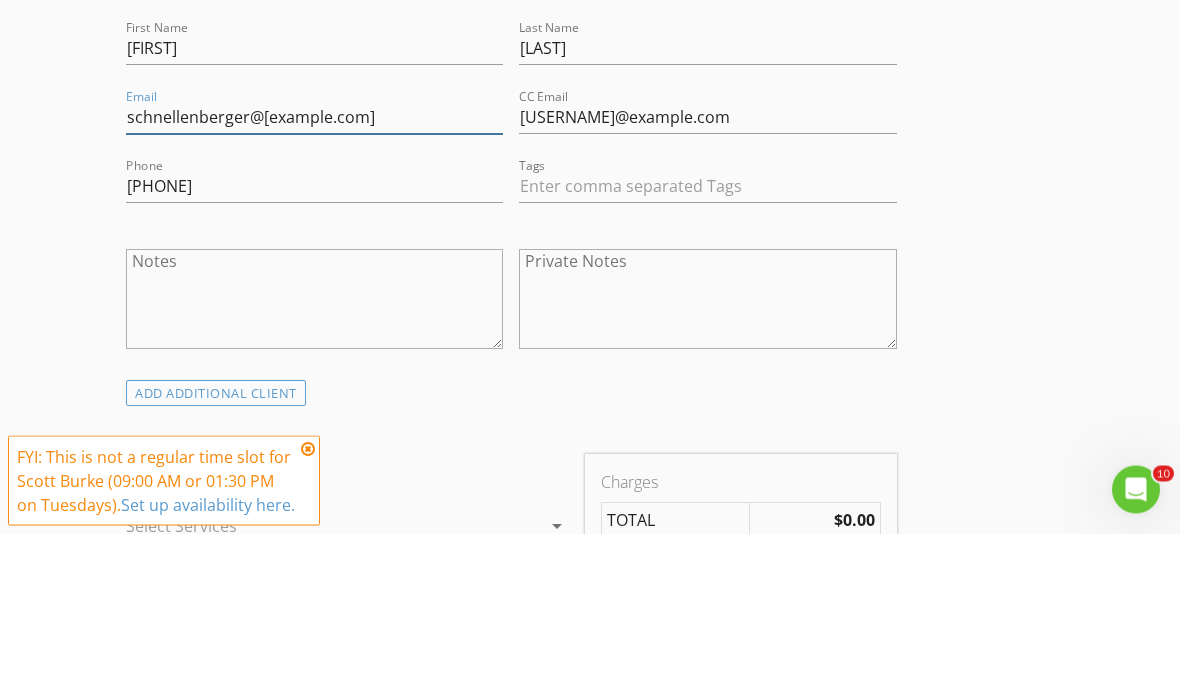 click on "schnellenberger@[example.com]" at bounding box center (314, 280) 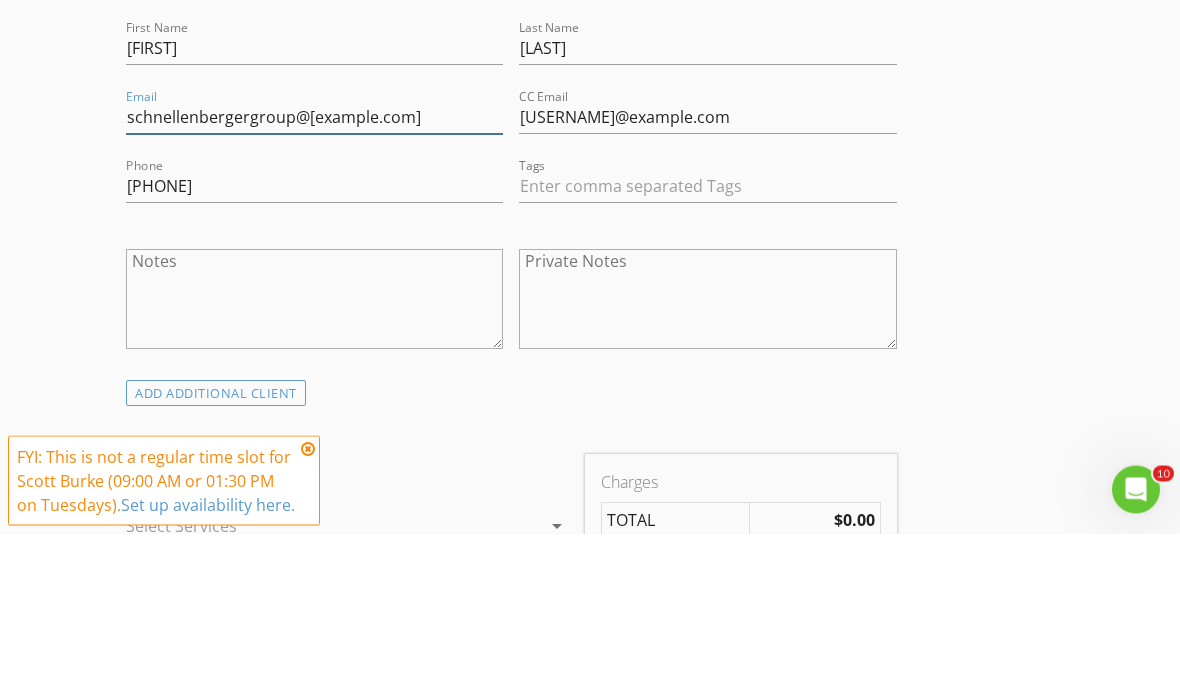 type on "schnellenbergergroup@[example.com]" 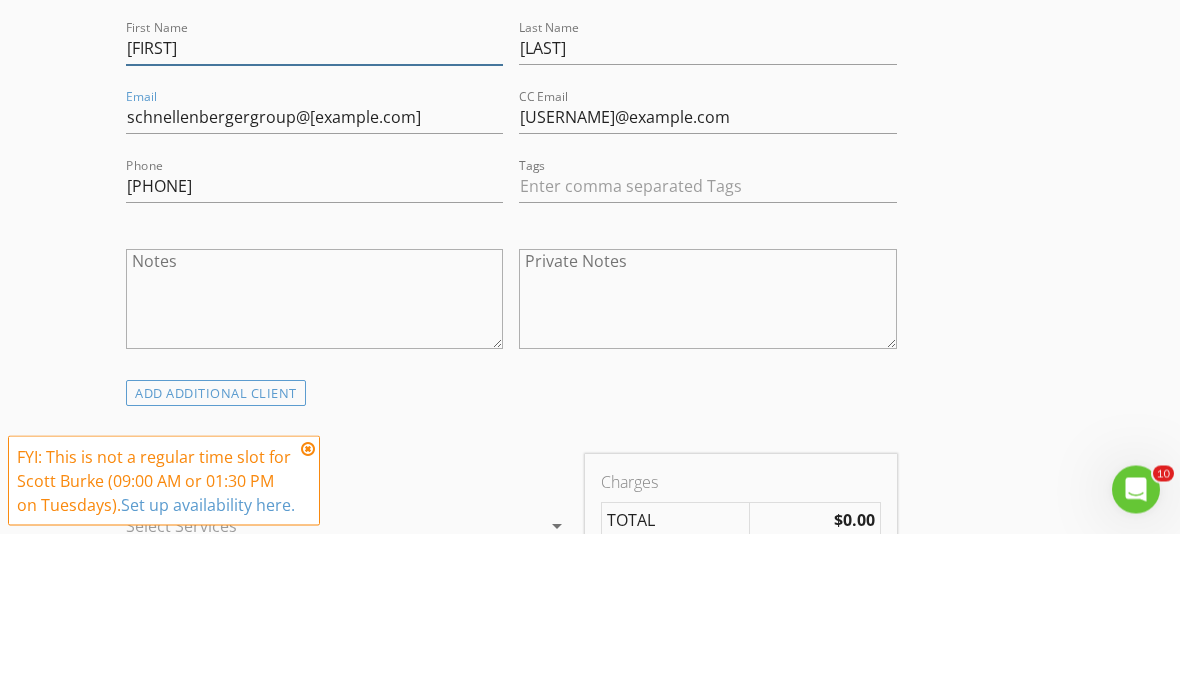 click on "[FIRST]" at bounding box center (314, 211) 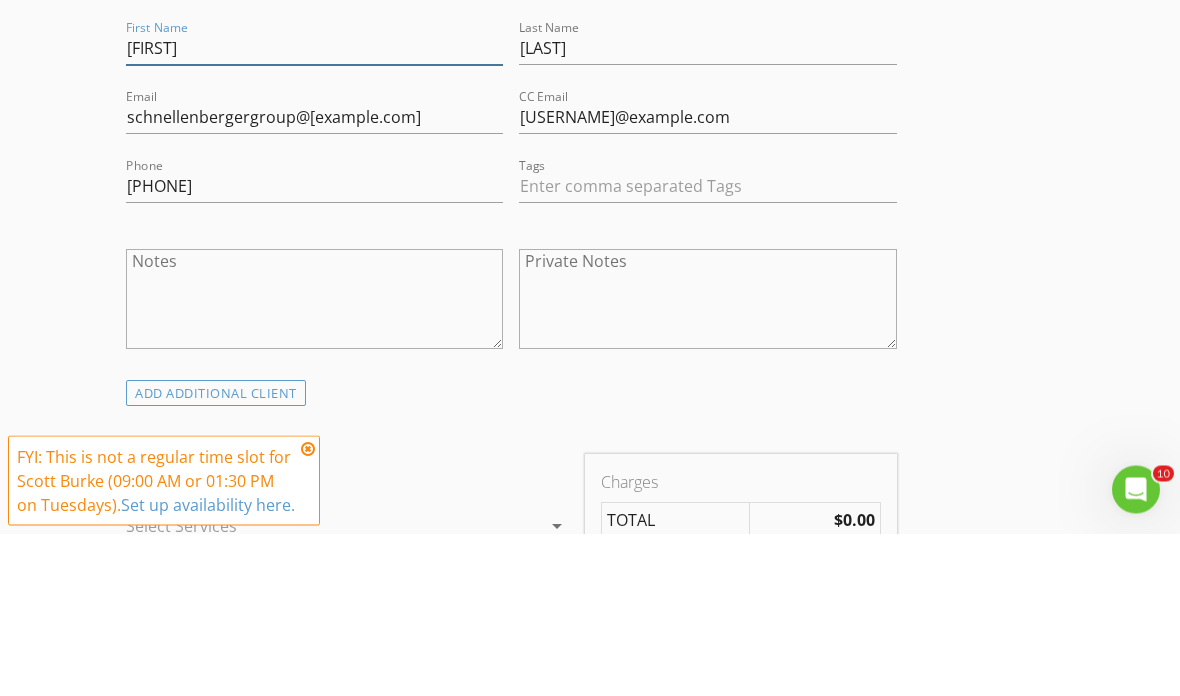 type on "[FIRST]" 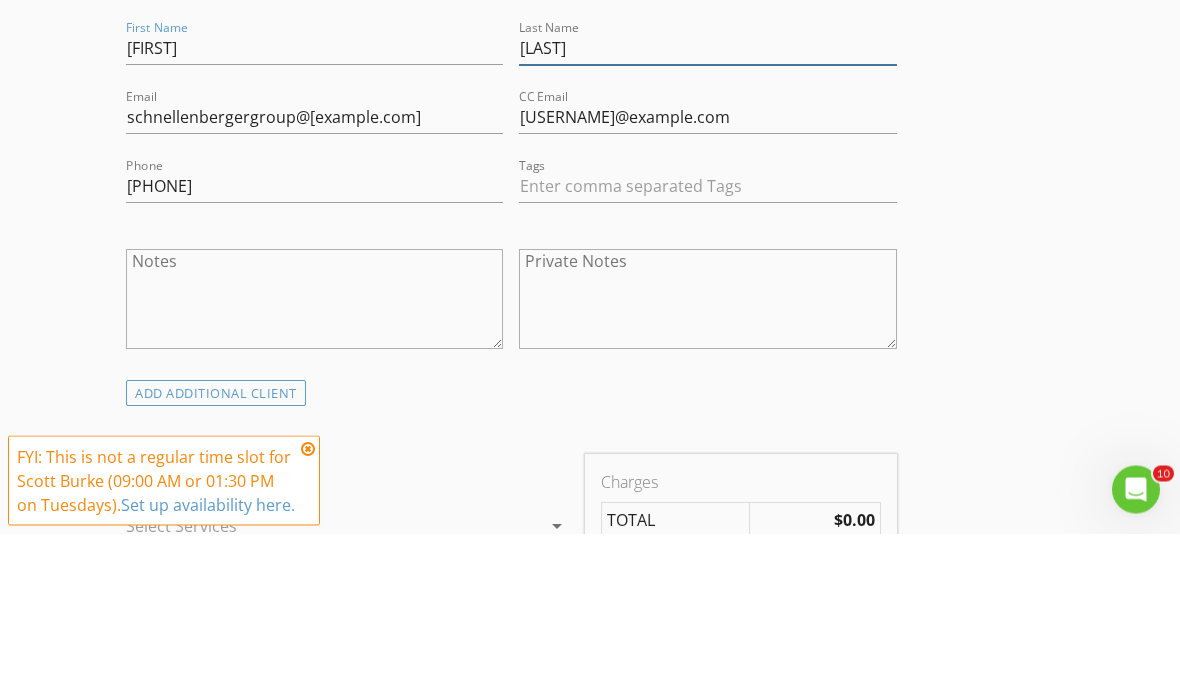 click on "[LAST]" at bounding box center (707, 211) 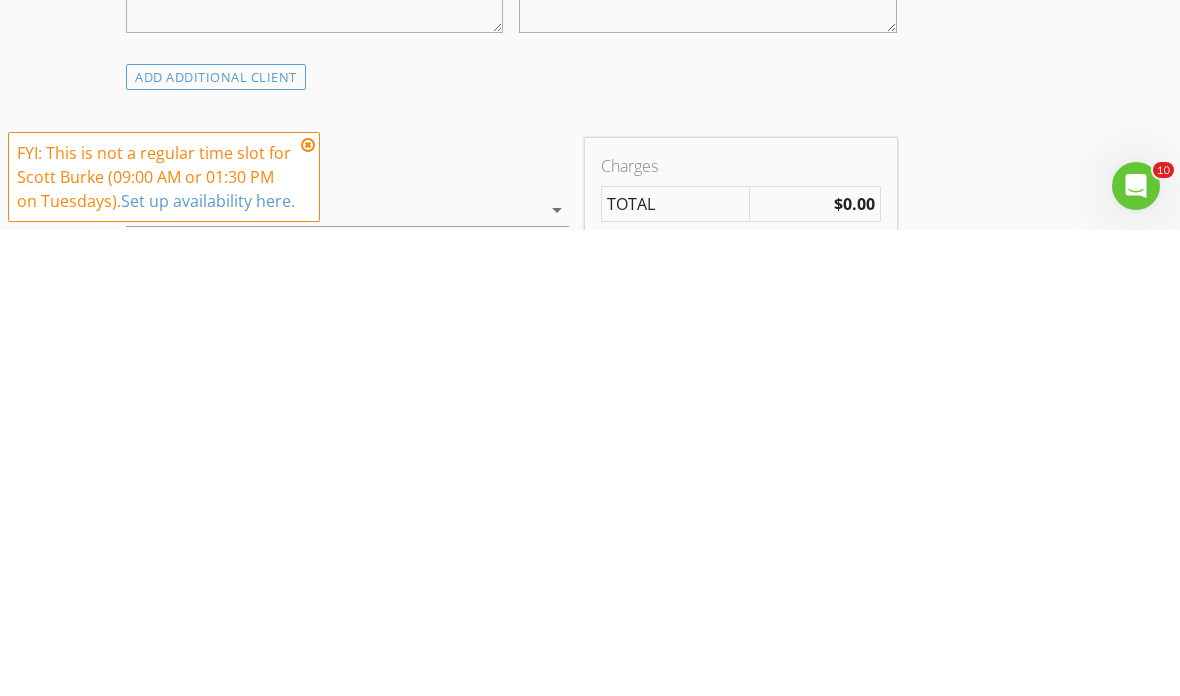 scroll, scrollTop: 1000, scrollLeft: 0, axis: vertical 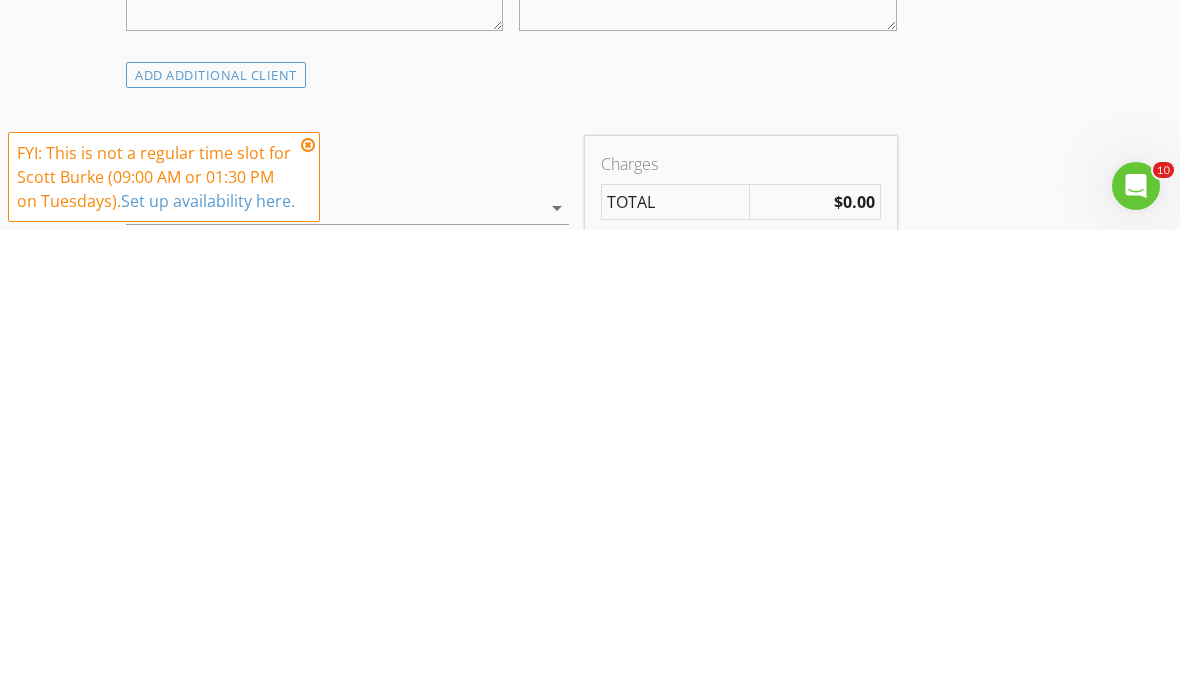 type on "[LAST]" 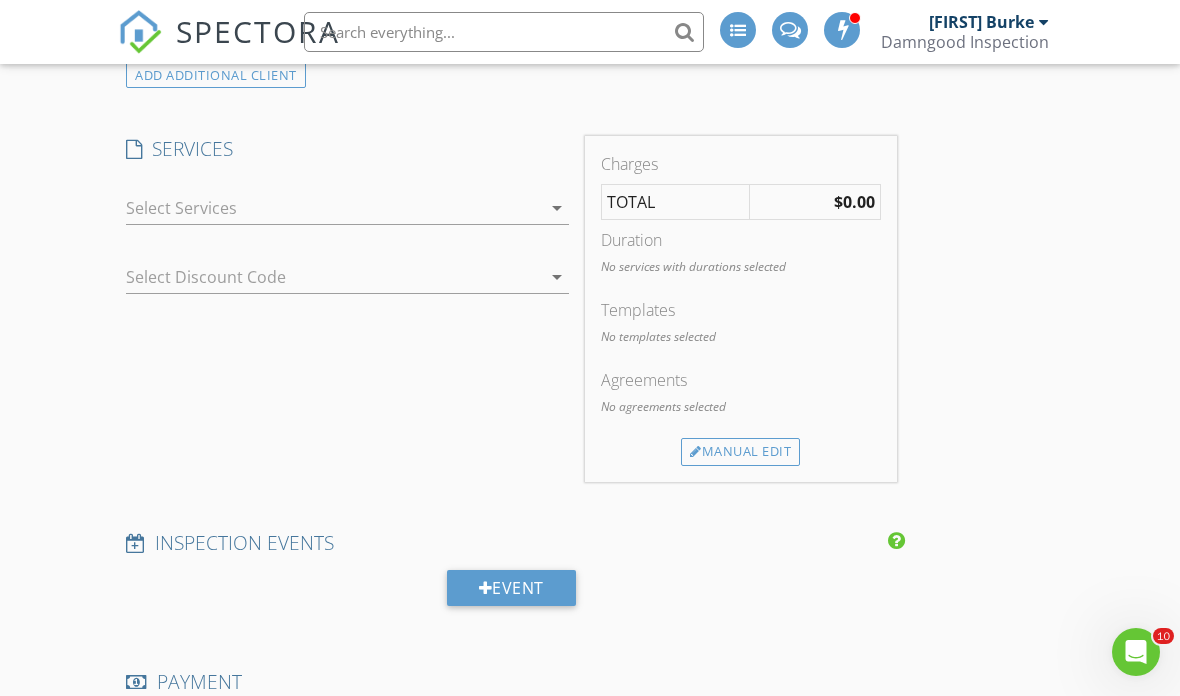click at bounding box center [333, 208] 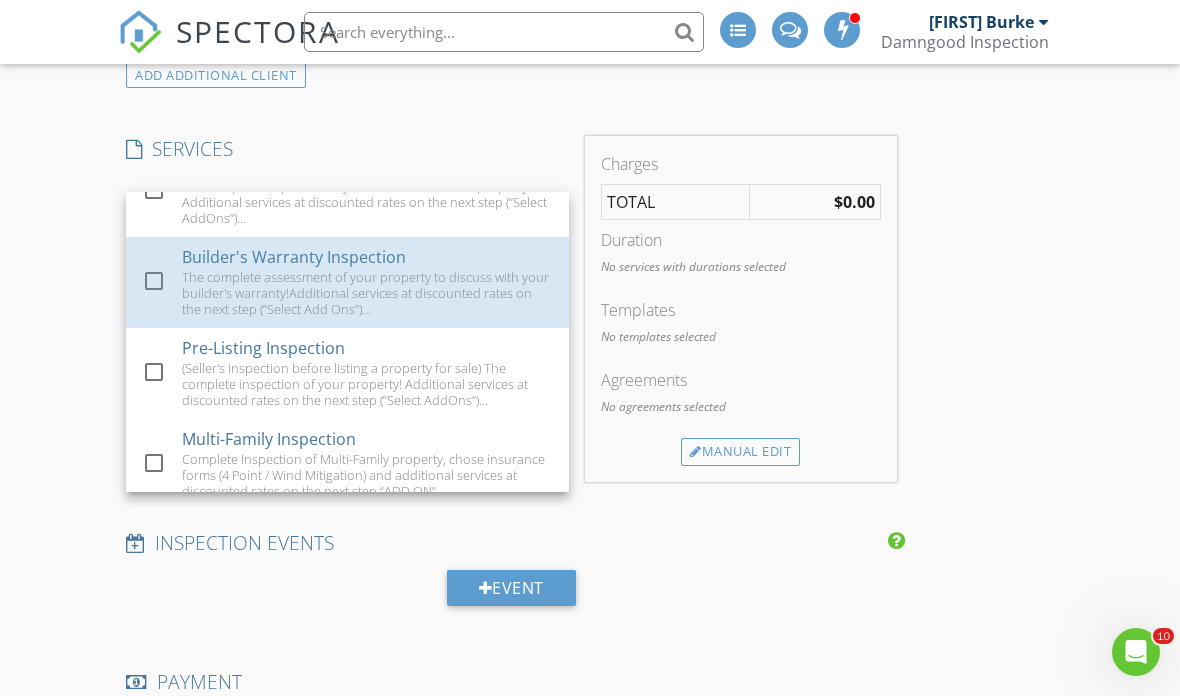 scroll, scrollTop: 155, scrollLeft: 0, axis: vertical 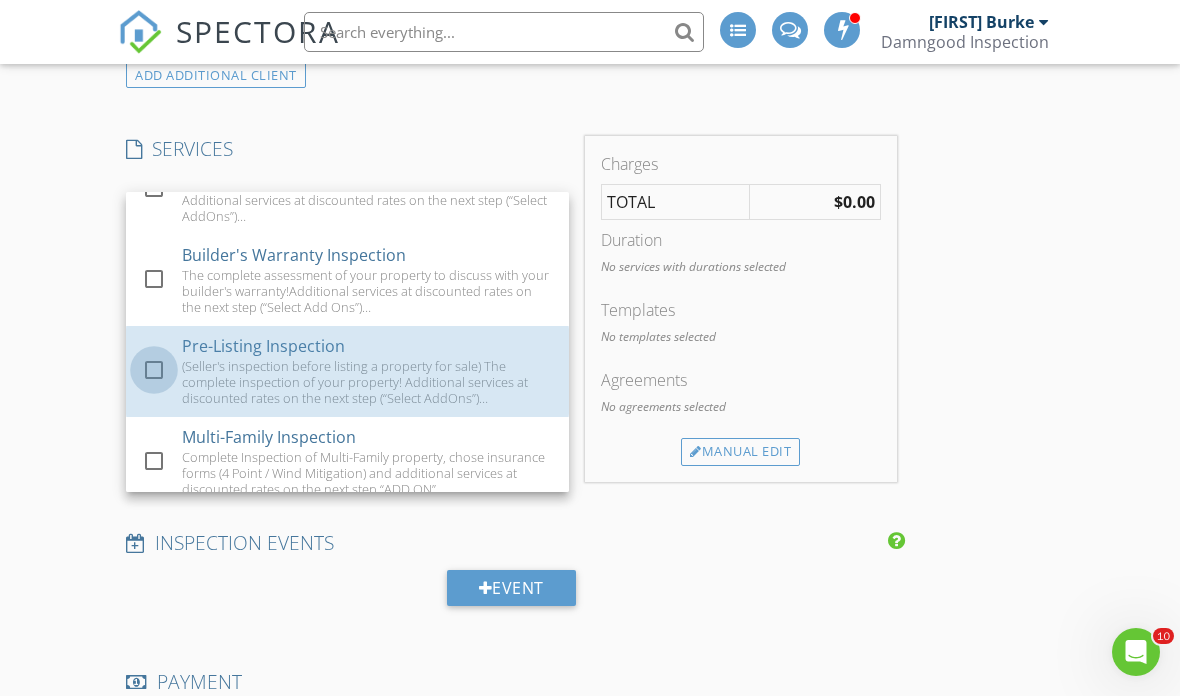 click at bounding box center [154, 370] 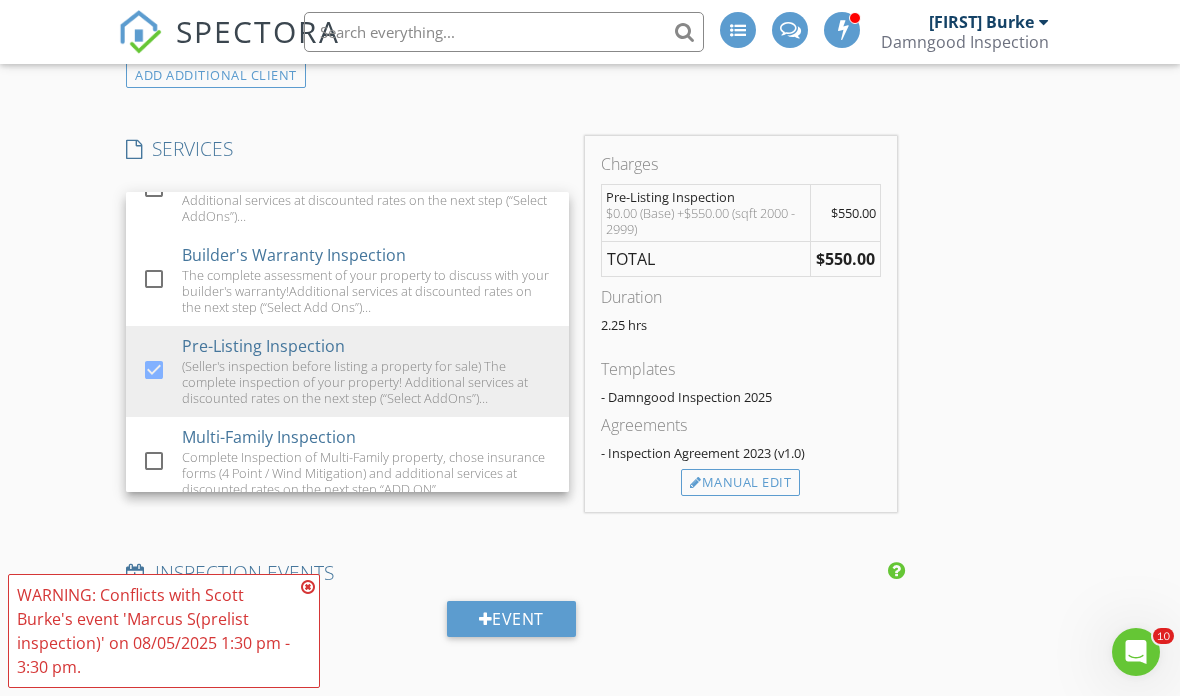 click on "INSPECTOR    Scott Burke
Date/Time
Location
Address Search       Address [NUMBER] [STREET]   Unit   City [CITY]   State [STATE]   Zip [ZIP]     Square Feet 2510   Year Built 1997   Foundation Slab arrow_drop_down     Scott Burke     35.8 miles     (an hour)
client
check_box Enable Client CC email for this inspection   Client Search     check_box_outline_blank Client is a Company/Organization     First Name Marcus   Last Name Schnellenberger   Email schnellenbergergroup@[example.com]   CC Email mschnellenberger@[example.com]   Phone [PHONE]         Tags         Notes   Private Notes
ADD ADDITIONAL client
SERVICES
check_box_outline_blank   Pre-Purchase Residential Inspection   check_box_outline_blank   New Construction Inspection   check_box_outline_blank   Builder's Warranty Inspection" at bounding box center (590, 663) 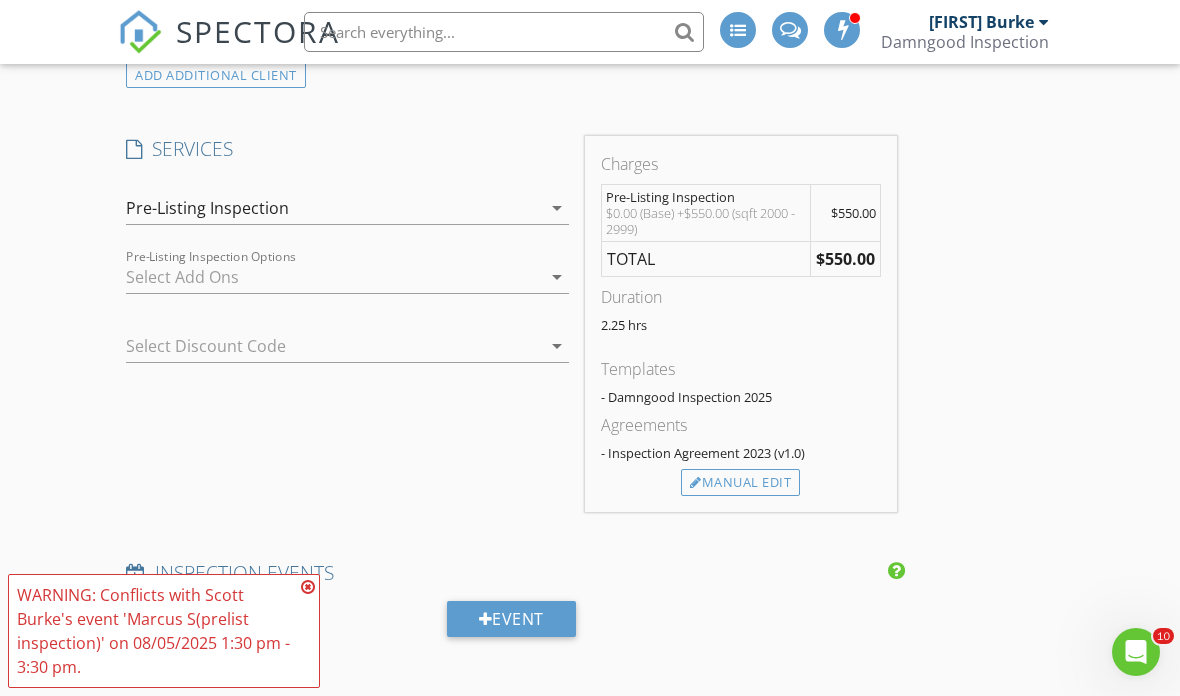 click at bounding box center (308, 587) 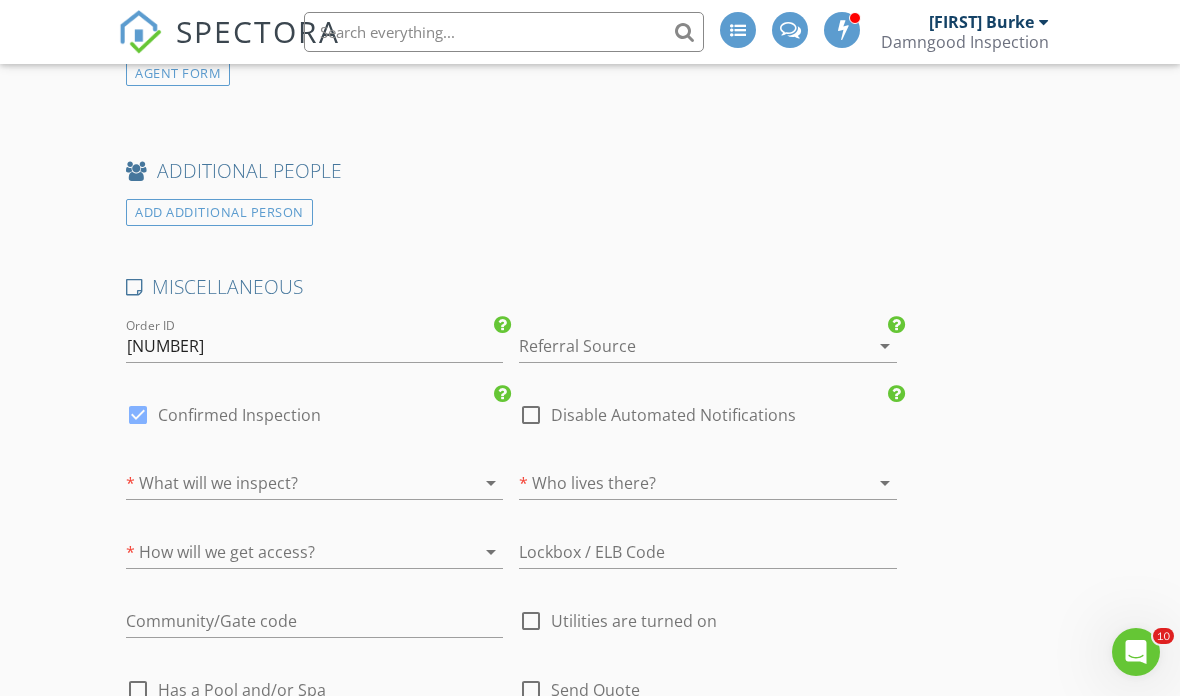 scroll, scrollTop: 2743, scrollLeft: 0, axis: vertical 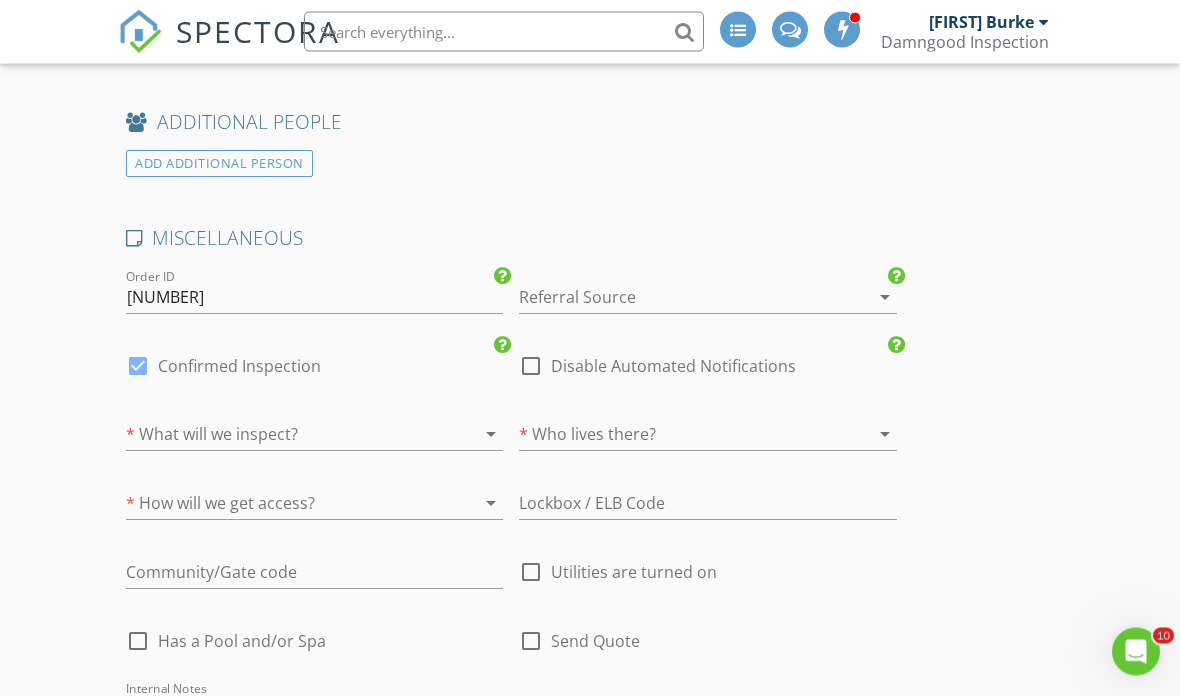 click at bounding box center [286, 435] 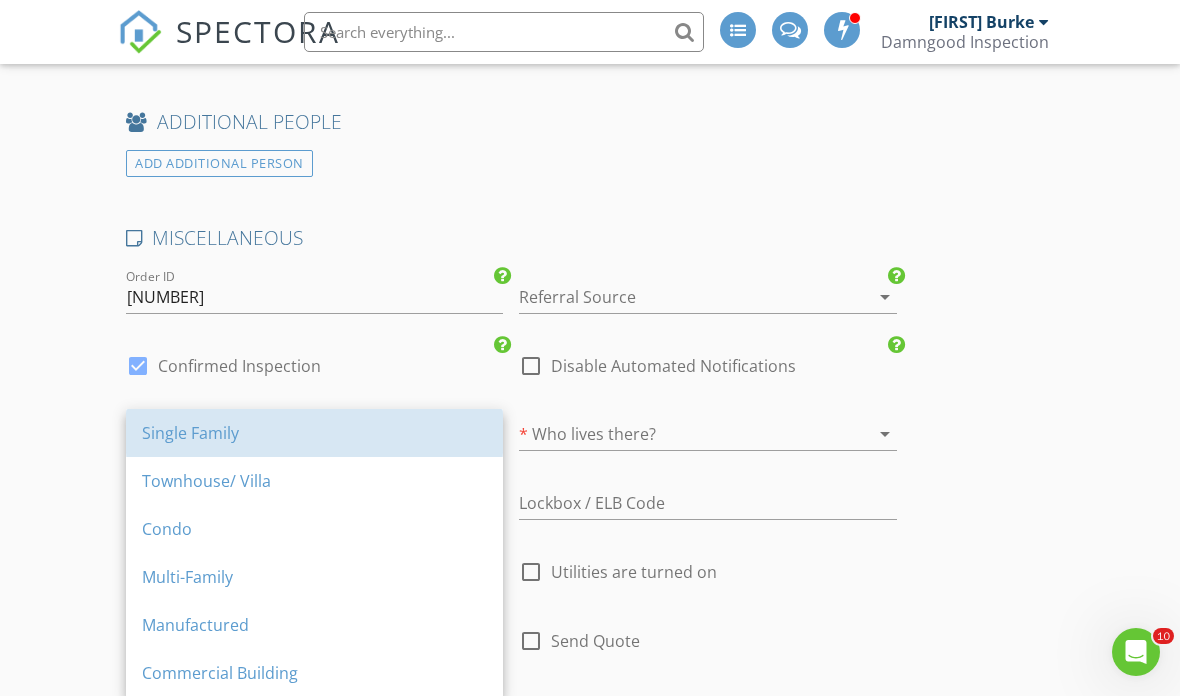 click on "Single Family" at bounding box center (314, 433) 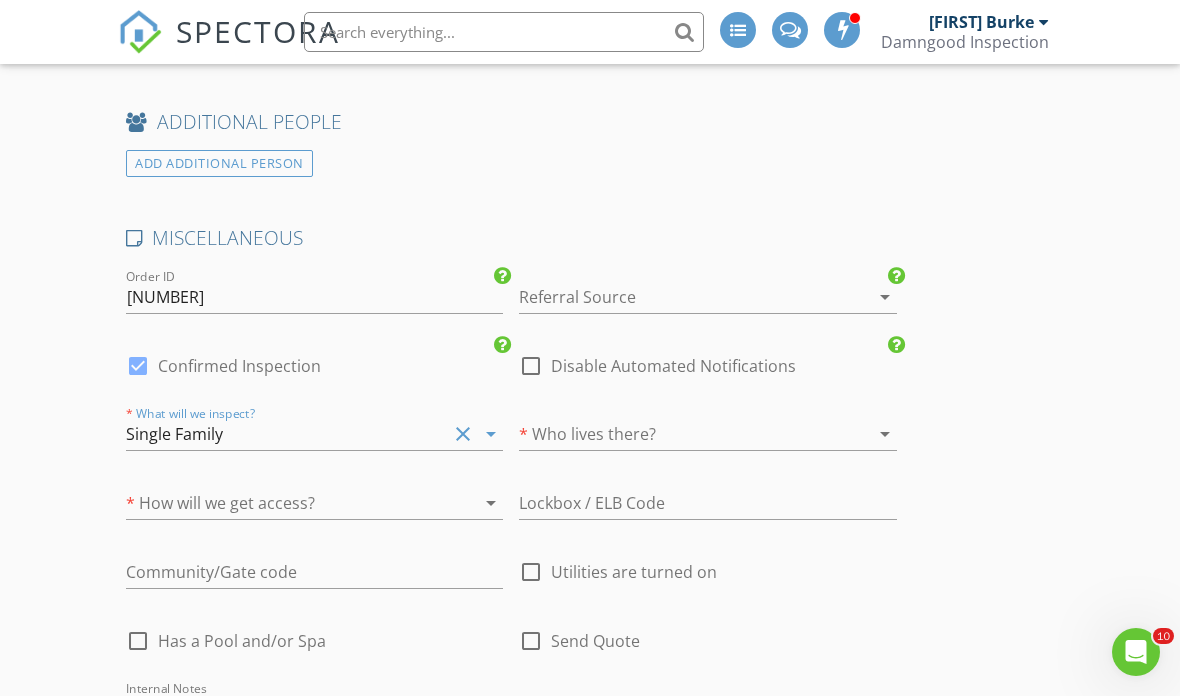 click at bounding box center [286, 503] 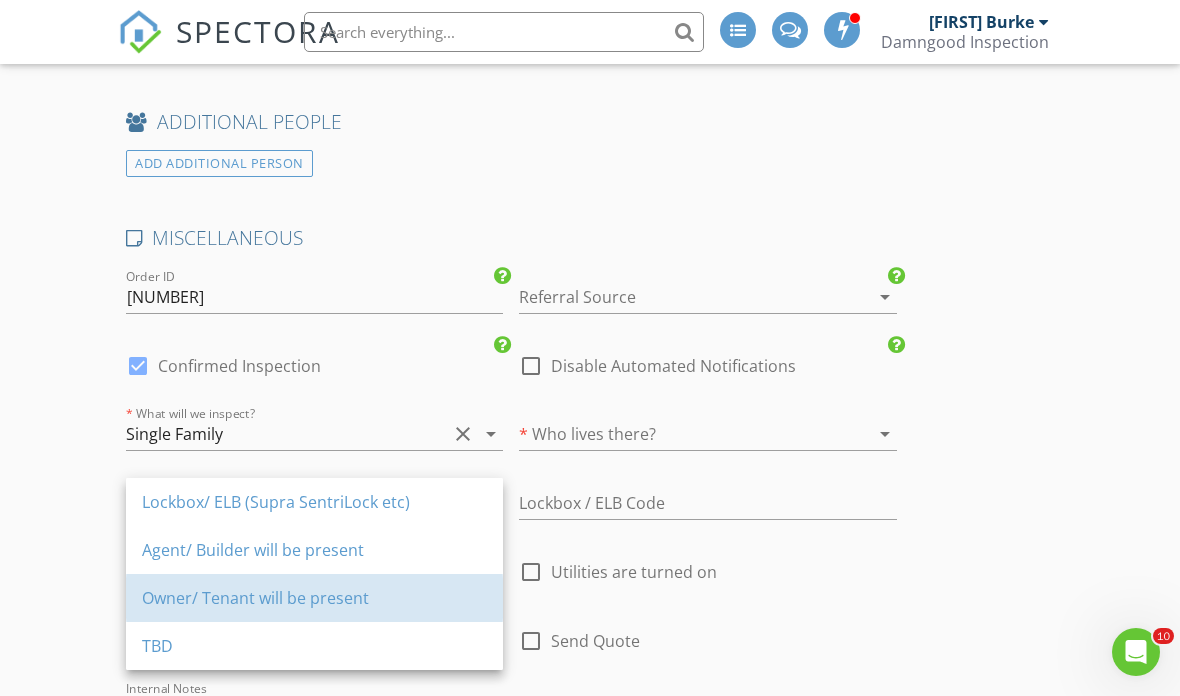 click on "Owner/ Tenant will be present" at bounding box center [314, 598] 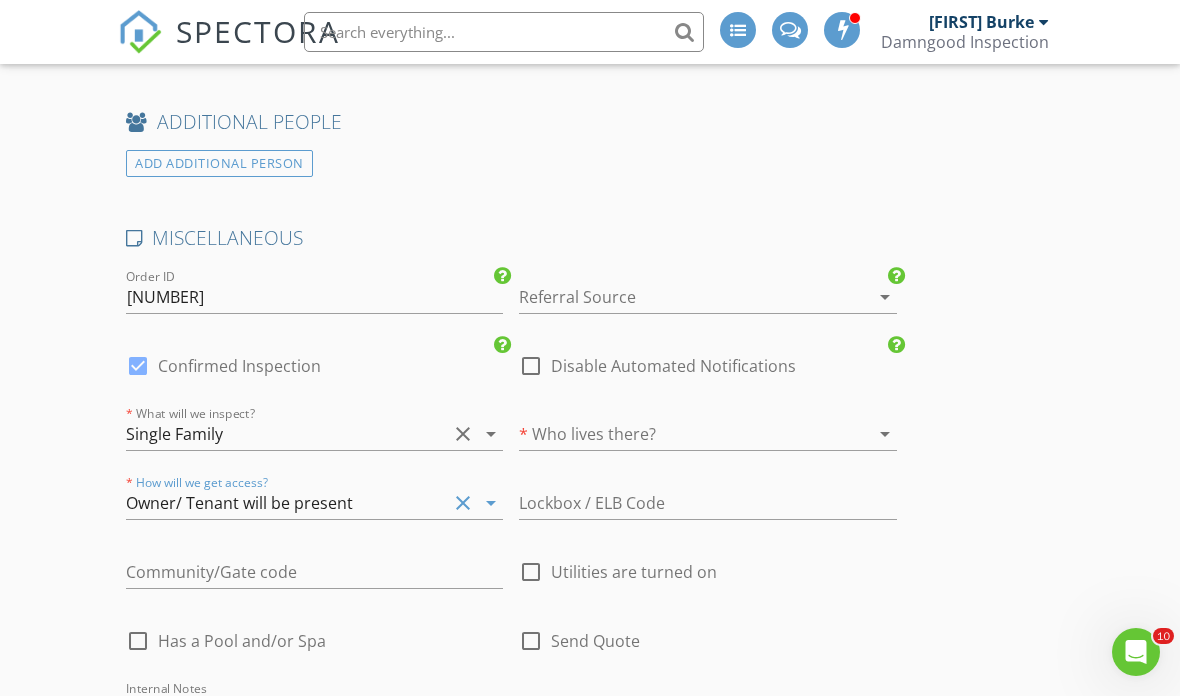 click at bounding box center [679, 434] 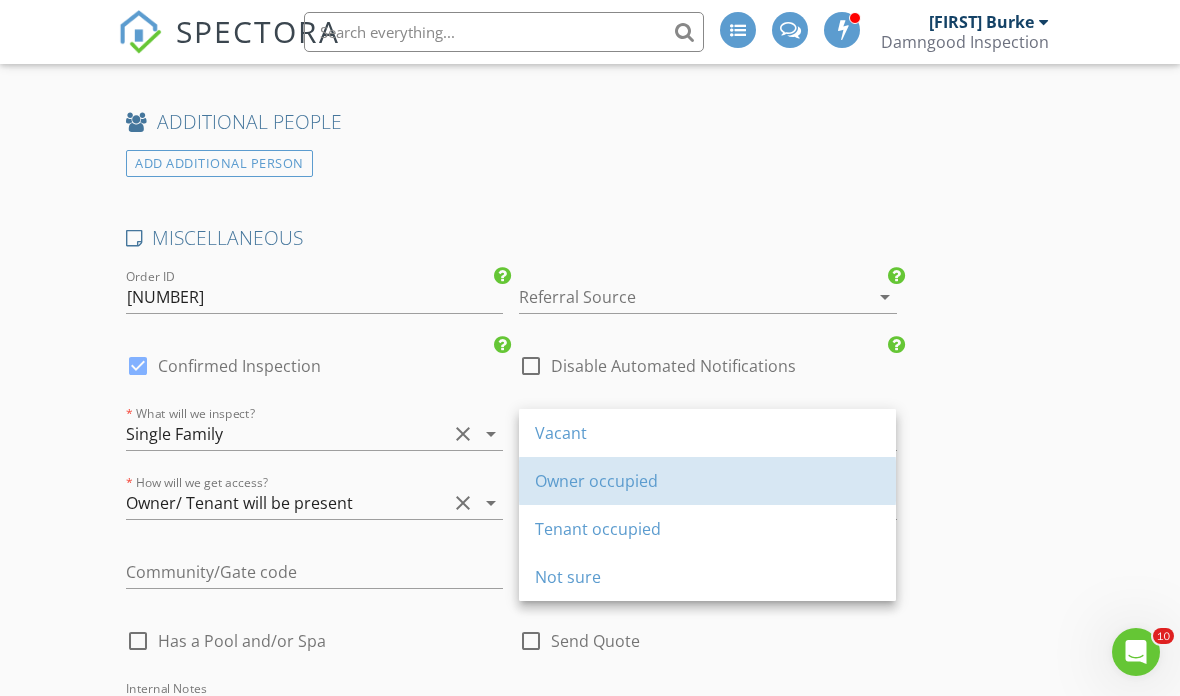 click on "Owner occupied" at bounding box center (707, 481) 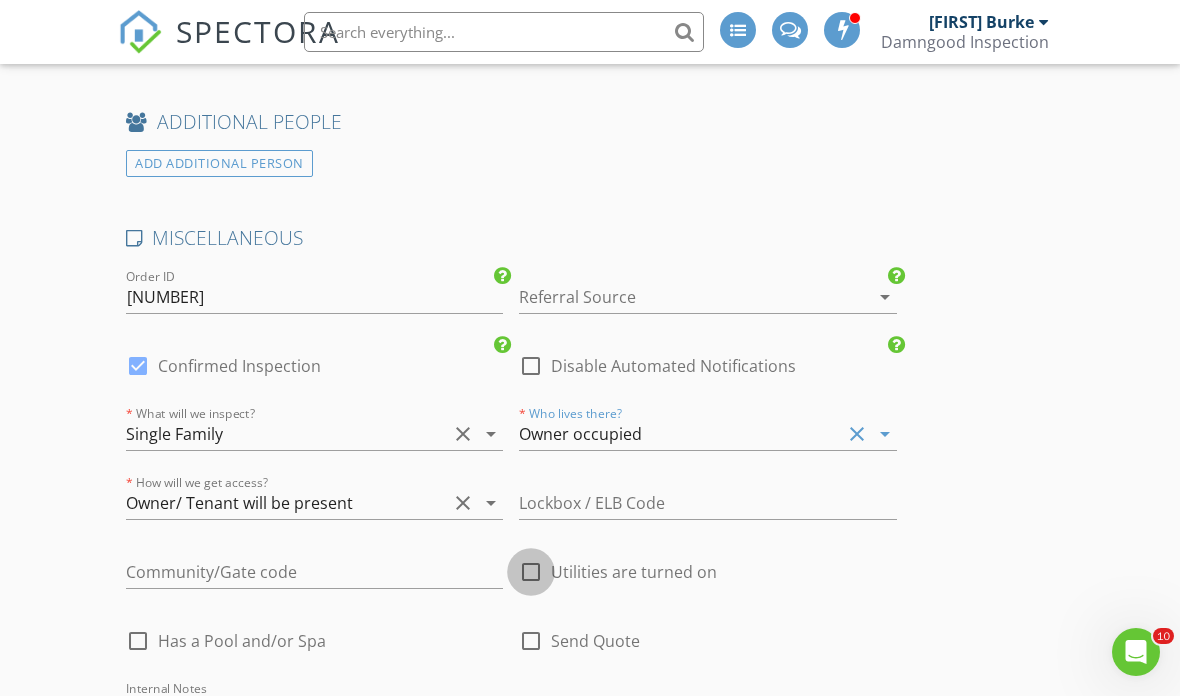 click at bounding box center (531, 572) 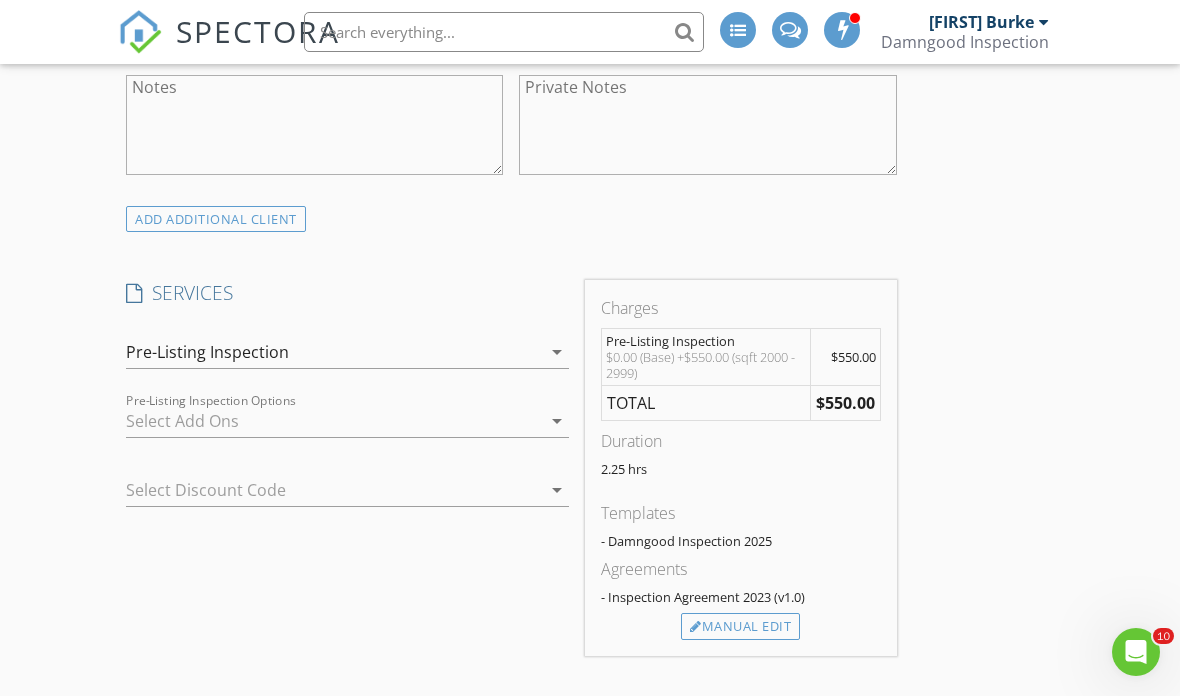 scroll, scrollTop: 1378, scrollLeft: 0, axis: vertical 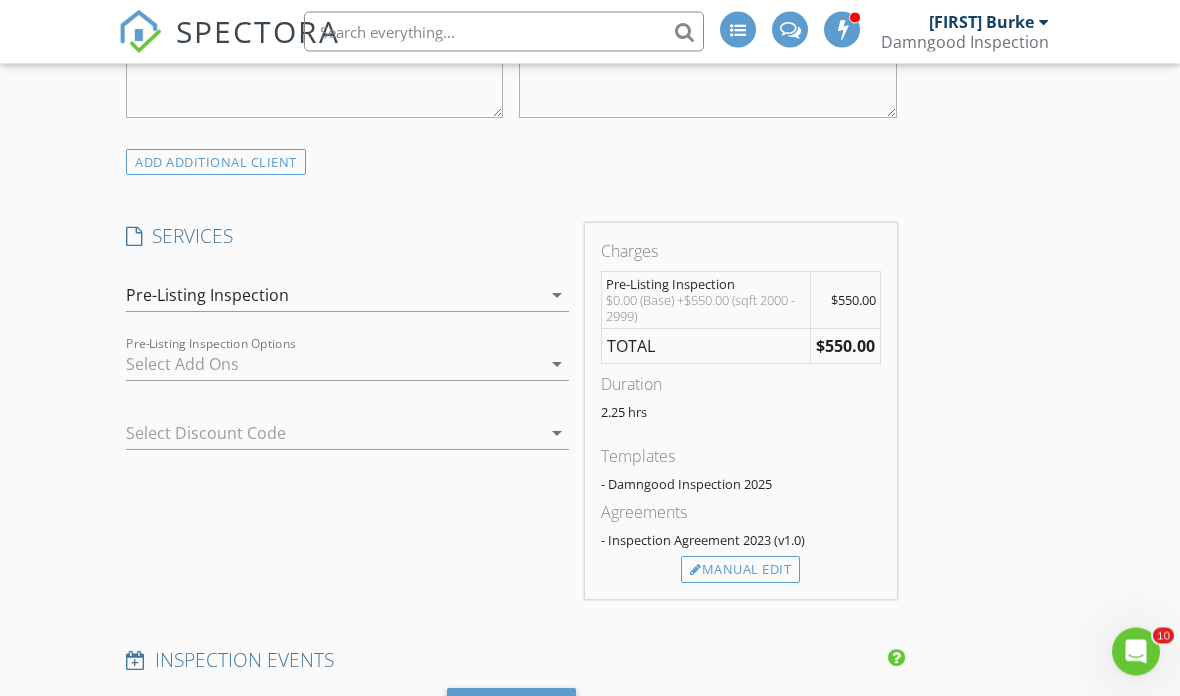 click at bounding box center [319, 434] 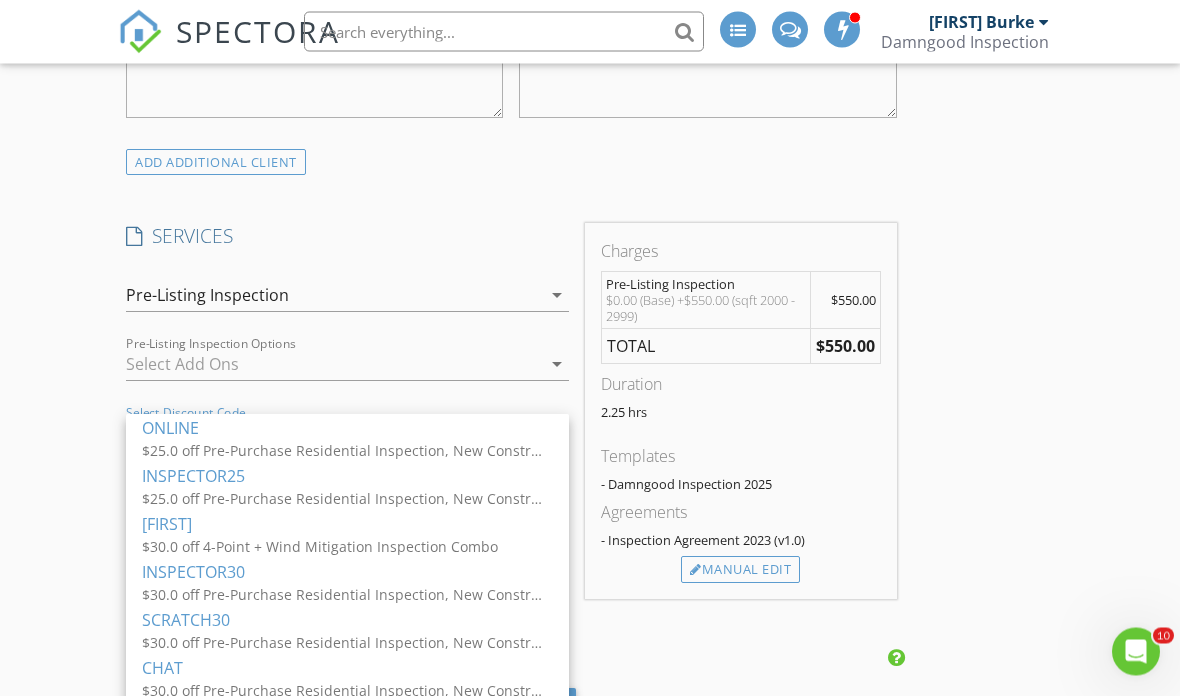 scroll, scrollTop: 1379, scrollLeft: 0, axis: vertical 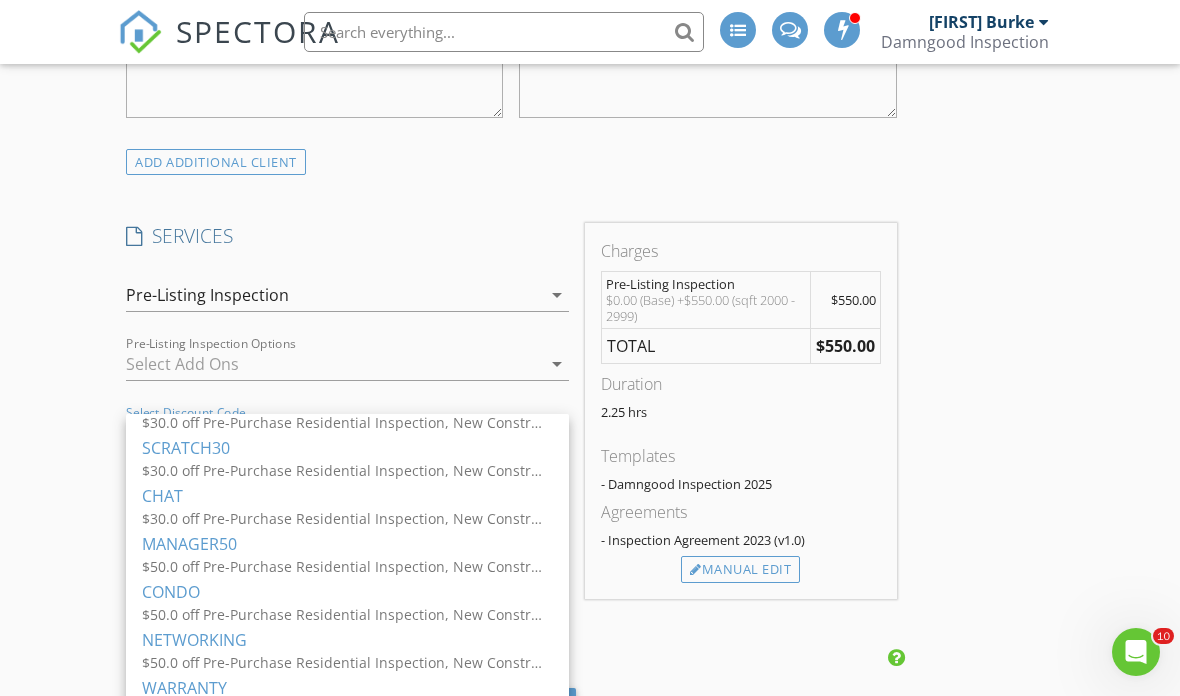 click on "$50.0 off Pre-Purchase Residential Inspection, New Construction Inspection, Builder's Warranty Inspection, Pre-Listing Inspection, Multi-Family Inspection, Commercial Inspection, 4-Point + Wind Mitigation Inspection Combo, Wind Mitigation Inspection, 4-Point Inspection, Mold Assessment, Roof Certification Alone, Re-Inspection, Trip Fee" at bounding box center [342, 566] 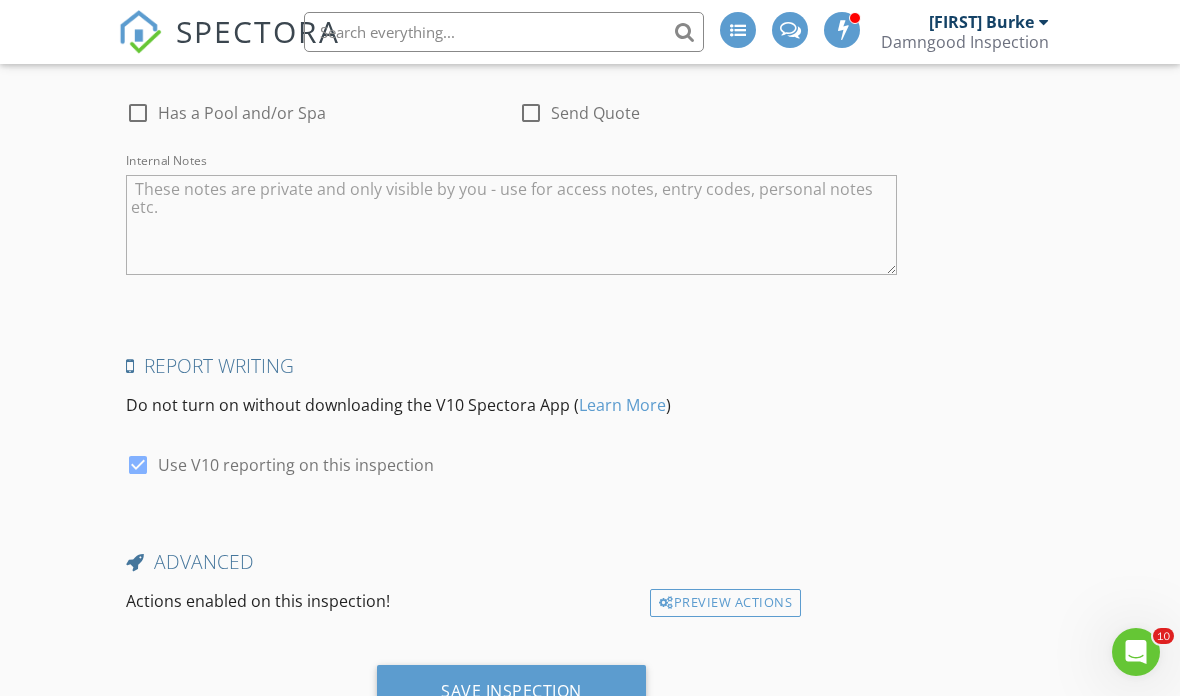 scroll, scrollTop: 3299, scrollLeft: 0, axis: vertical 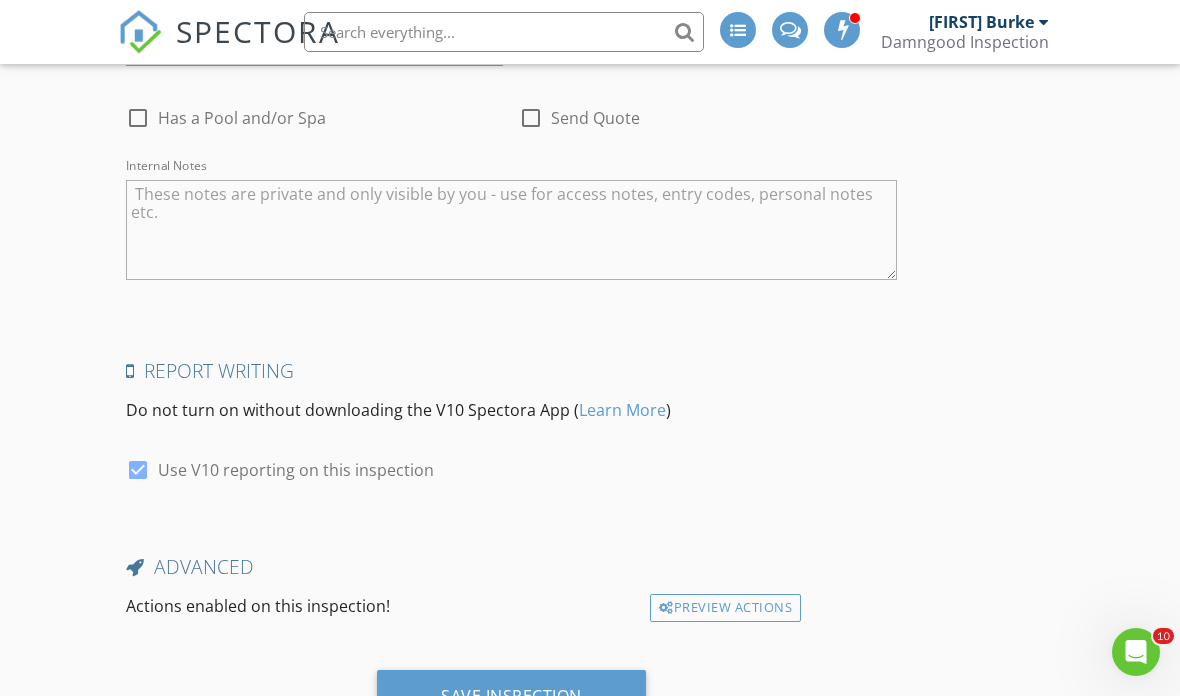 click on "Save Inspection" at bounding box center [511, 696] 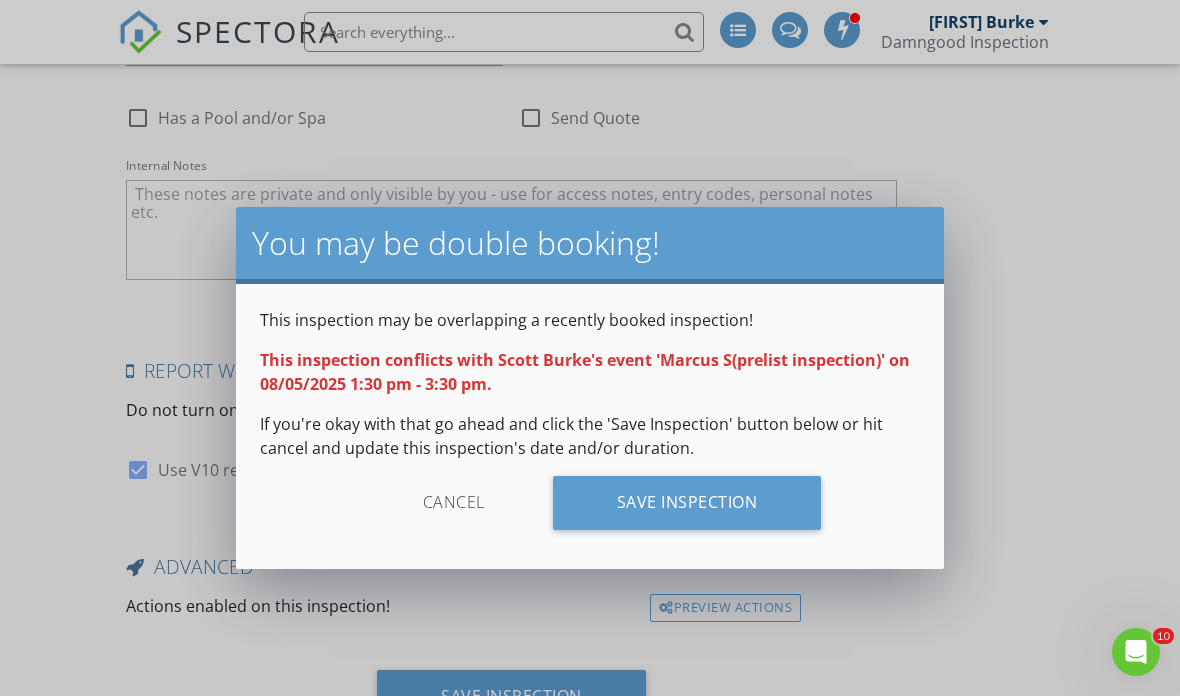click on "Save Inspection" at bounding box center [687, 503] 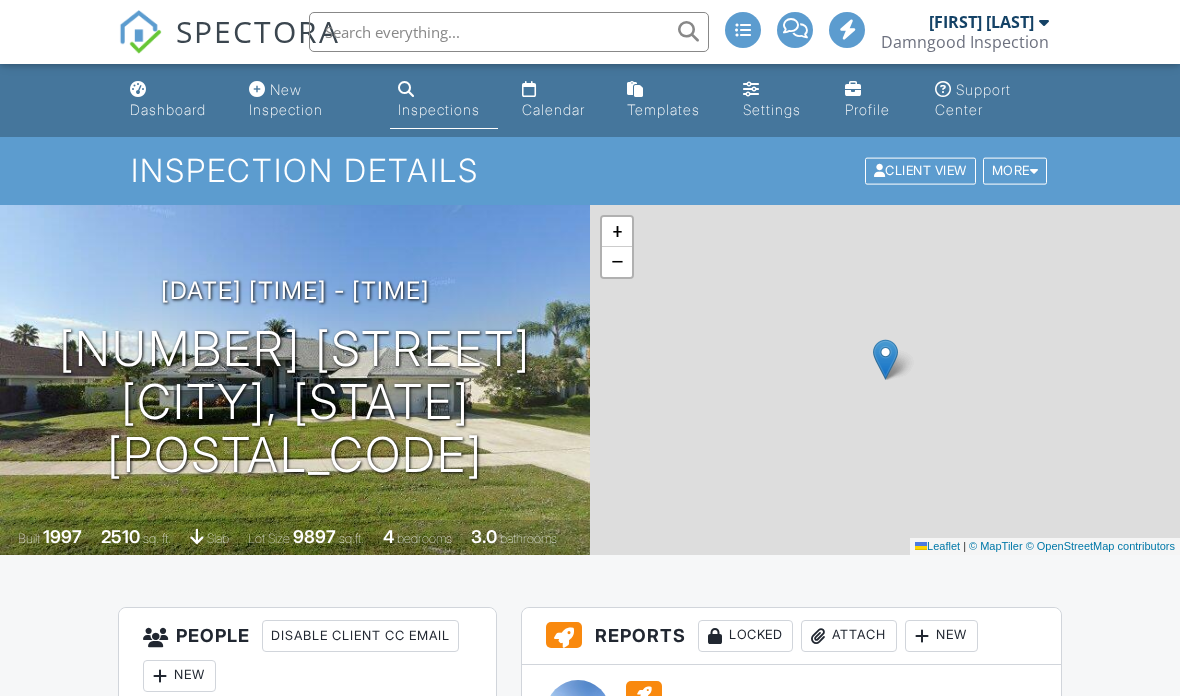 scroll, scrollTop: 0, scrollLeft: 0, axis: both 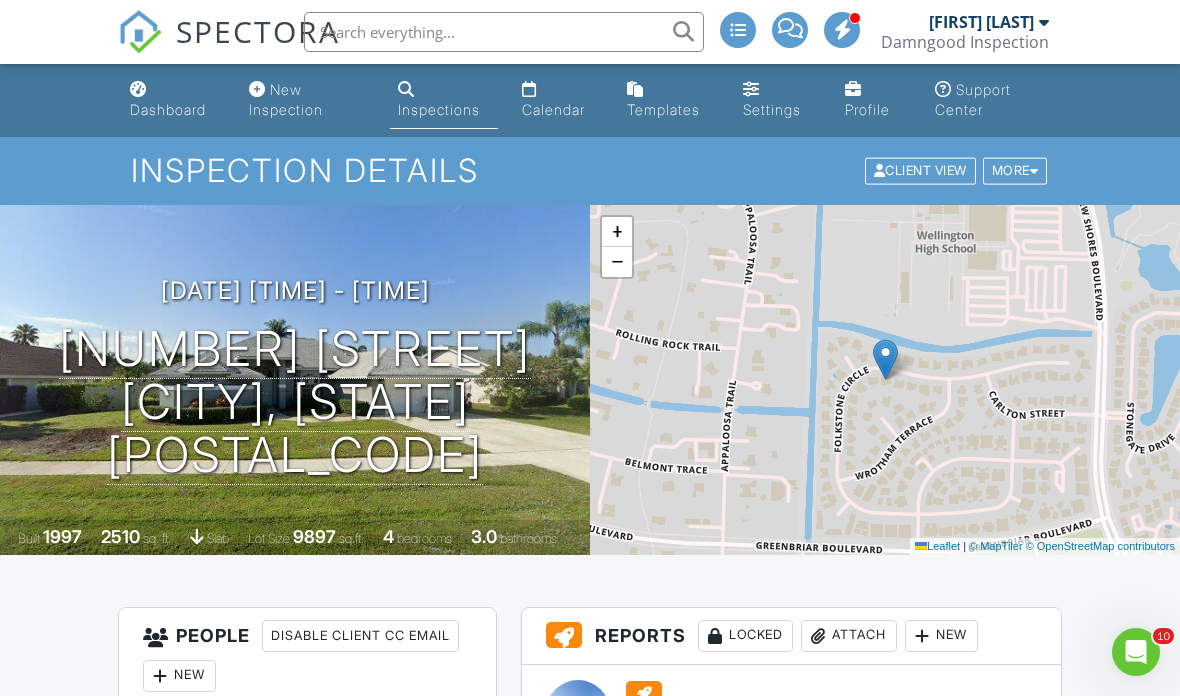 click on "Calendar" at bounding box center [553, 109] 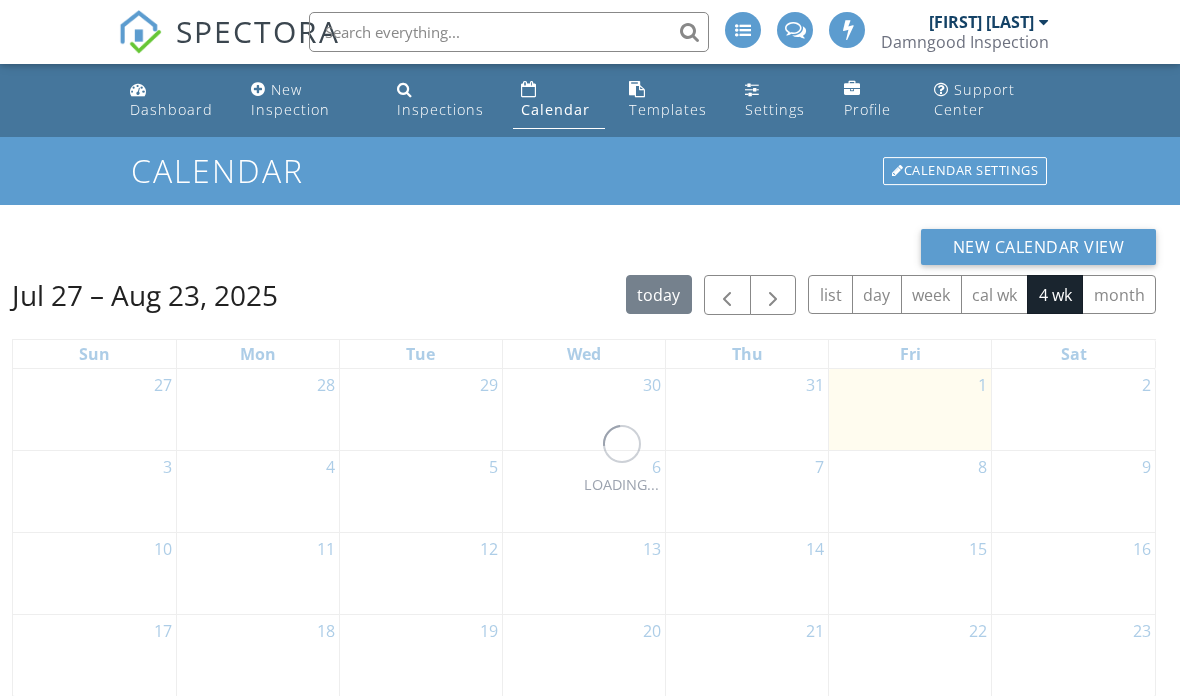 scroll, scrollTop: 0, scrollLeft: 0, axis: both 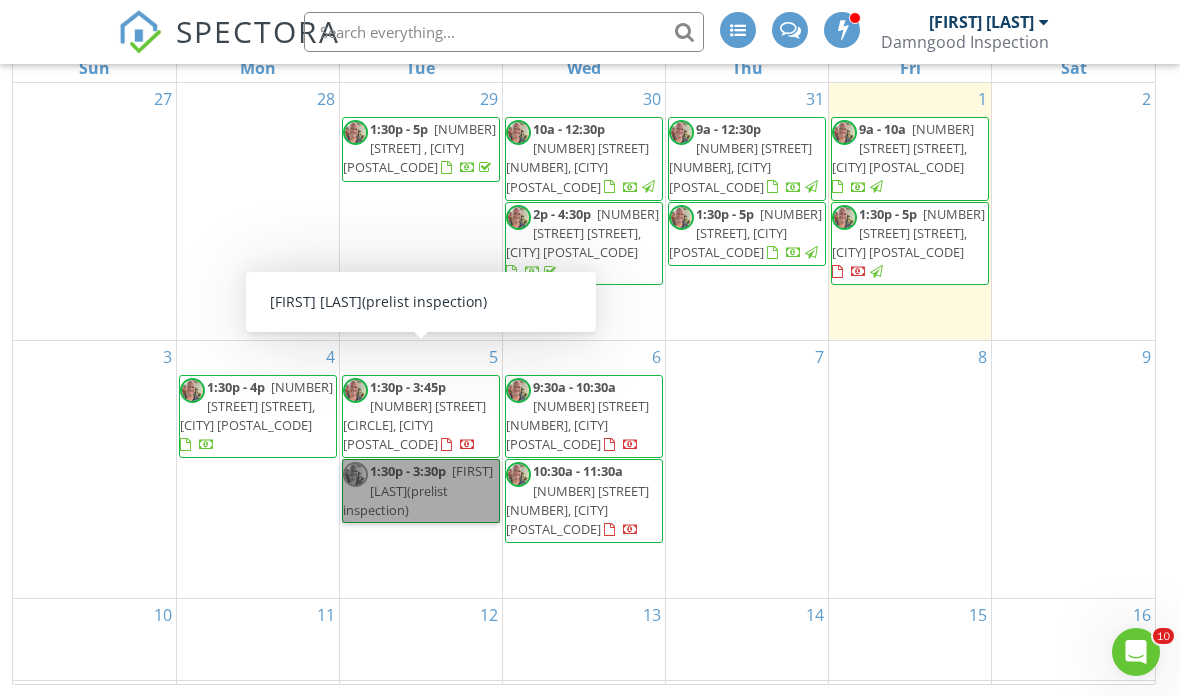 click on "[TIME] - [TIME]
[FIRST] [LAST](prelist inspection)" at bounding box center (421, 491) 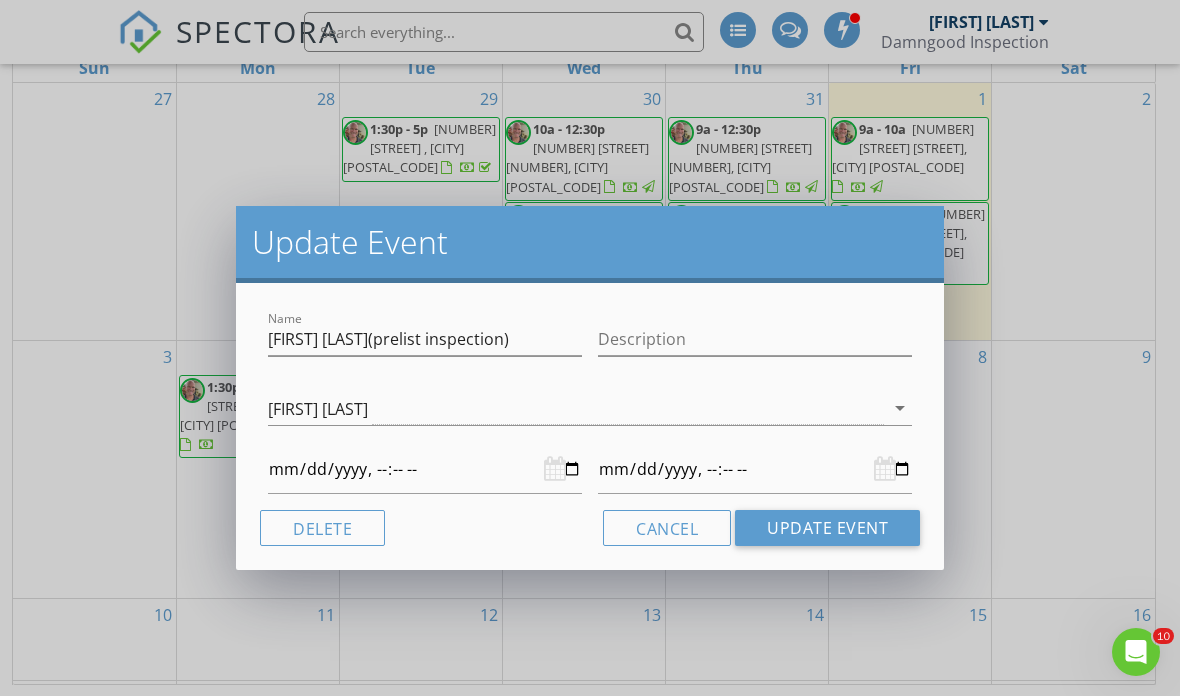 click on "Delete" at bounding box center [322, 528] 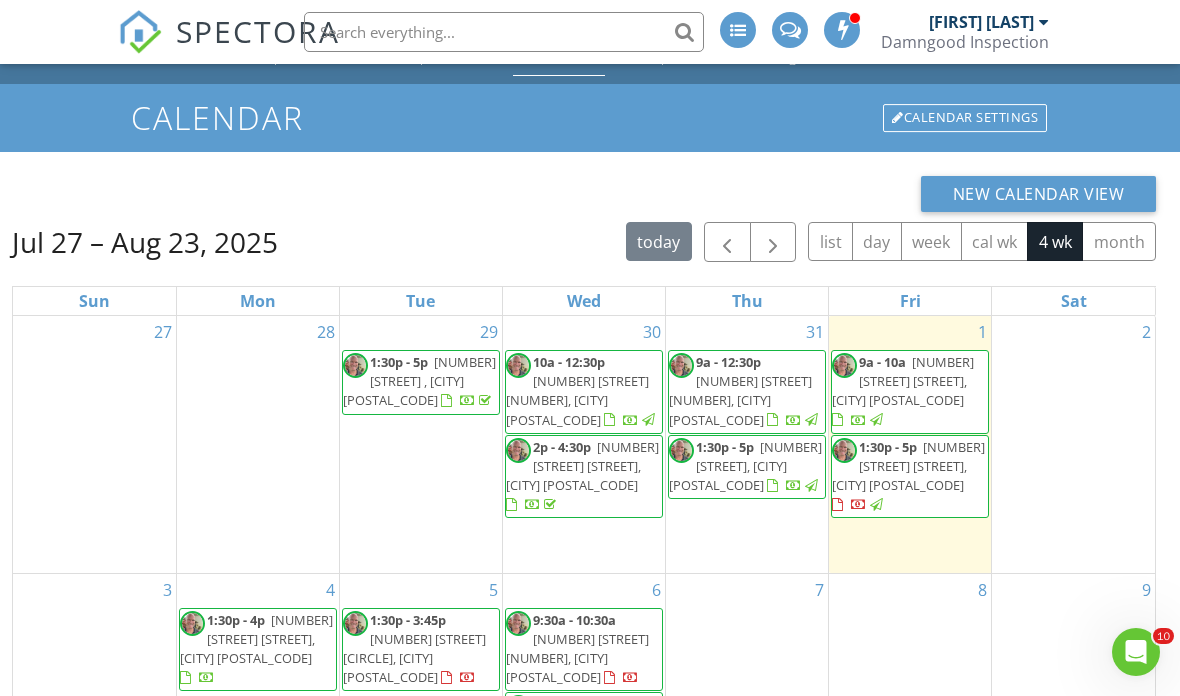 scroll, scrollTop: 0, scrollLeft: 0, axis: both 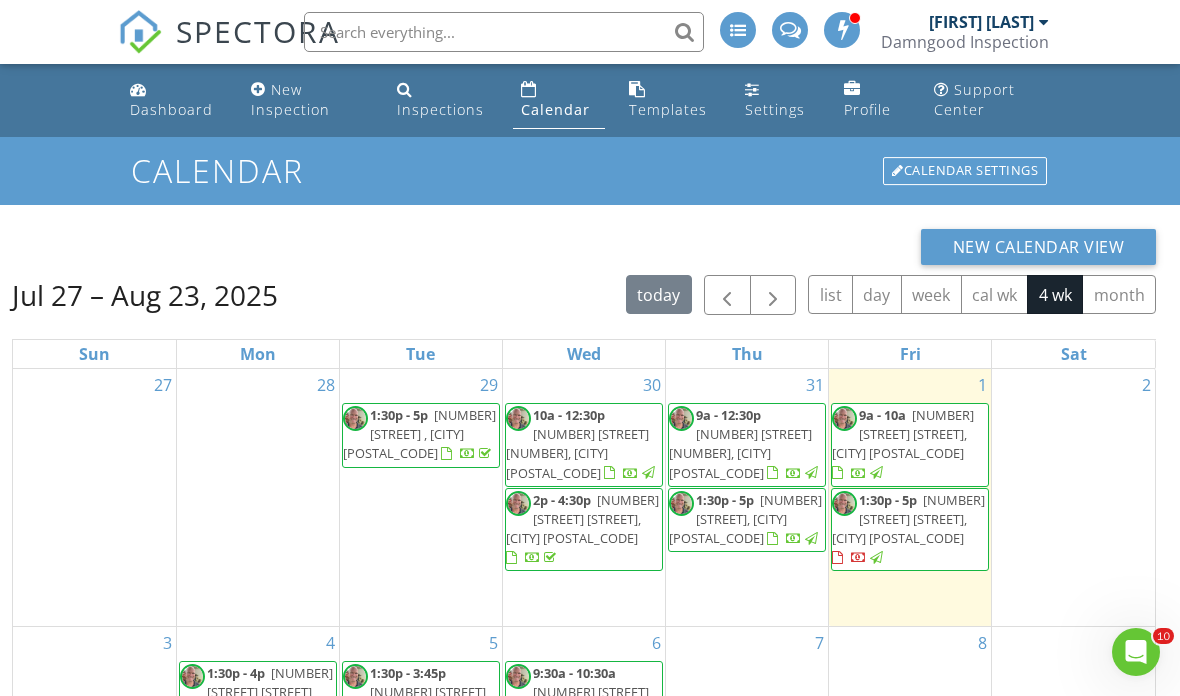 click on "Damngood Inspection" at bounding box center [965, 42] 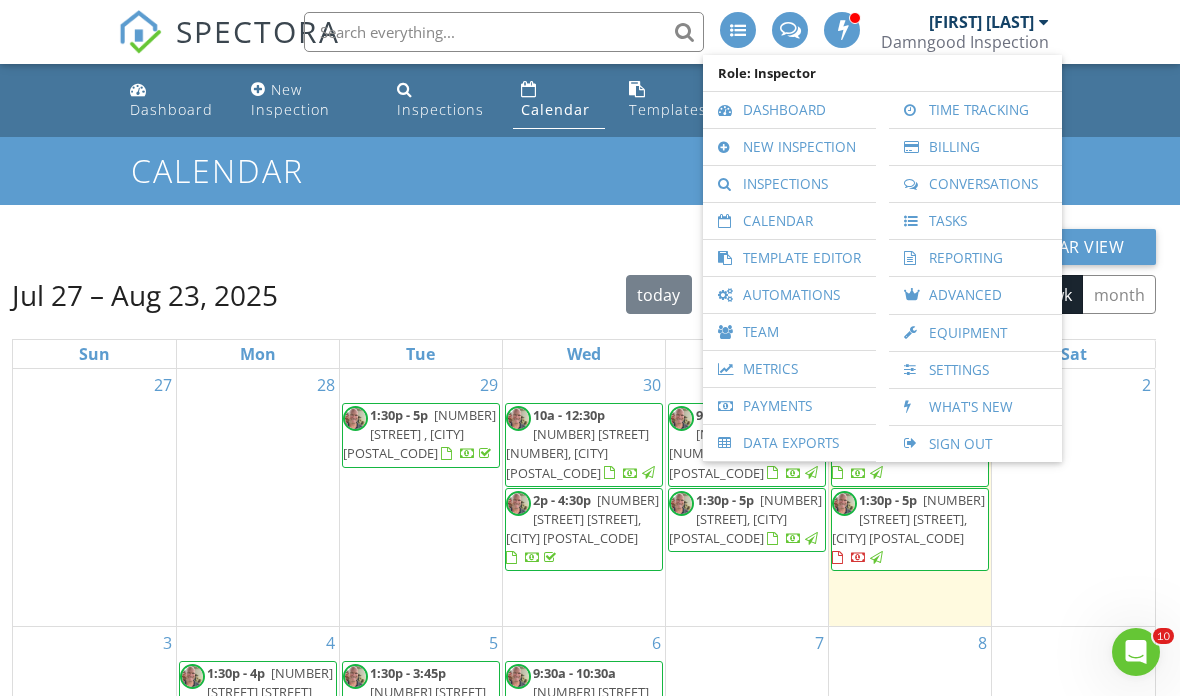 click on "Reporting" at bounding box center (975, 258) 